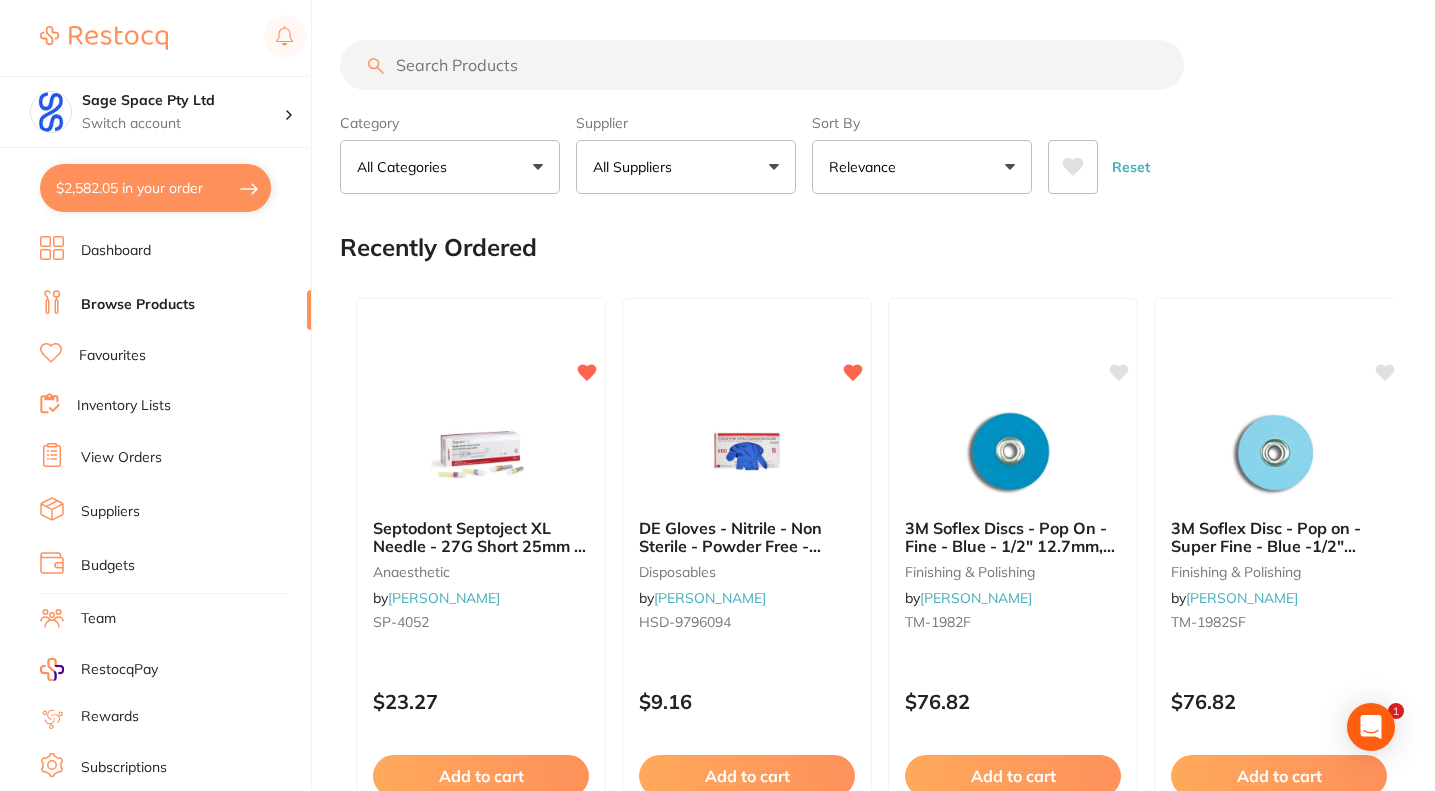 scroll, scrollTop: 0, scrollLeft: 0, axis: both 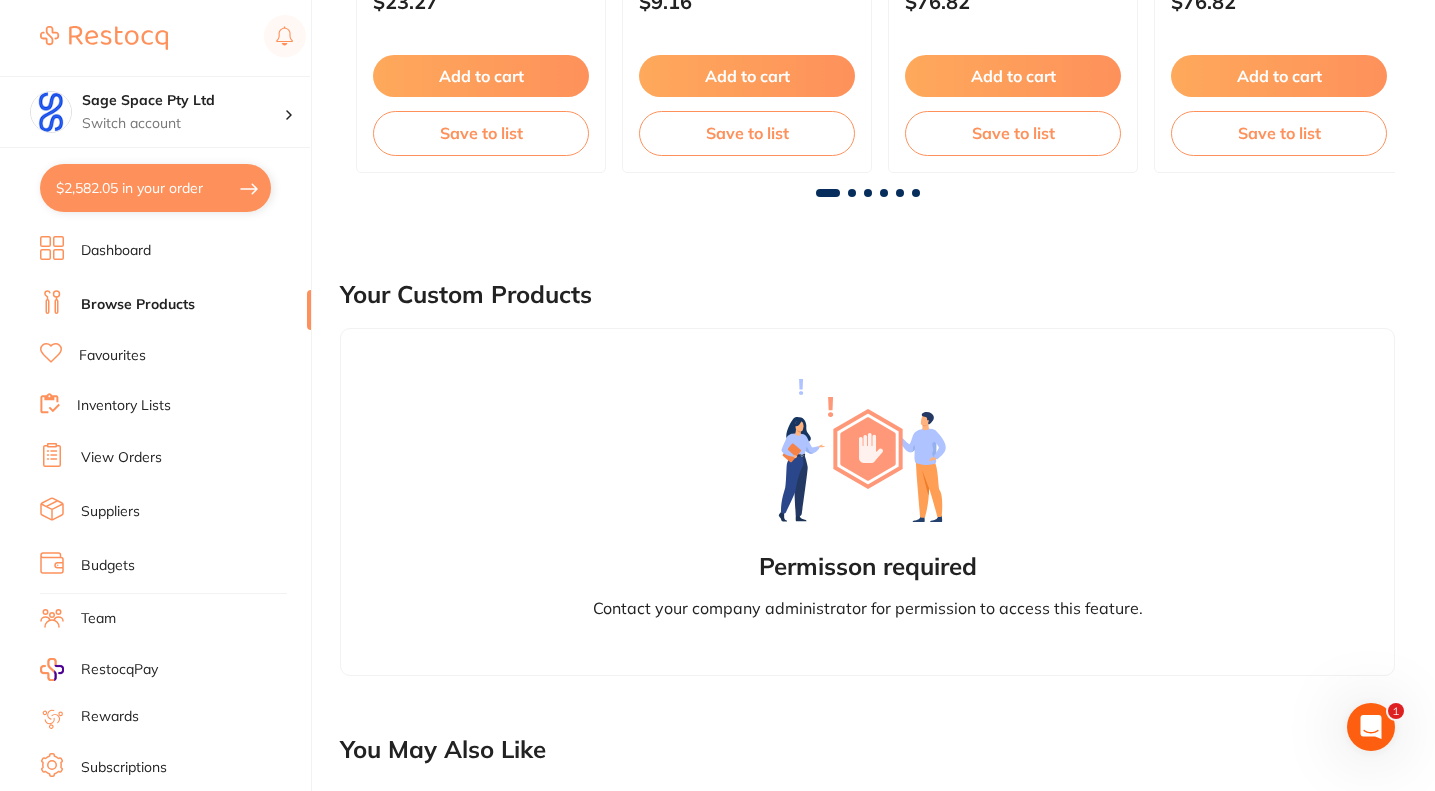 click on "$2,582.05   in your order" at bounding box center [155, 188] 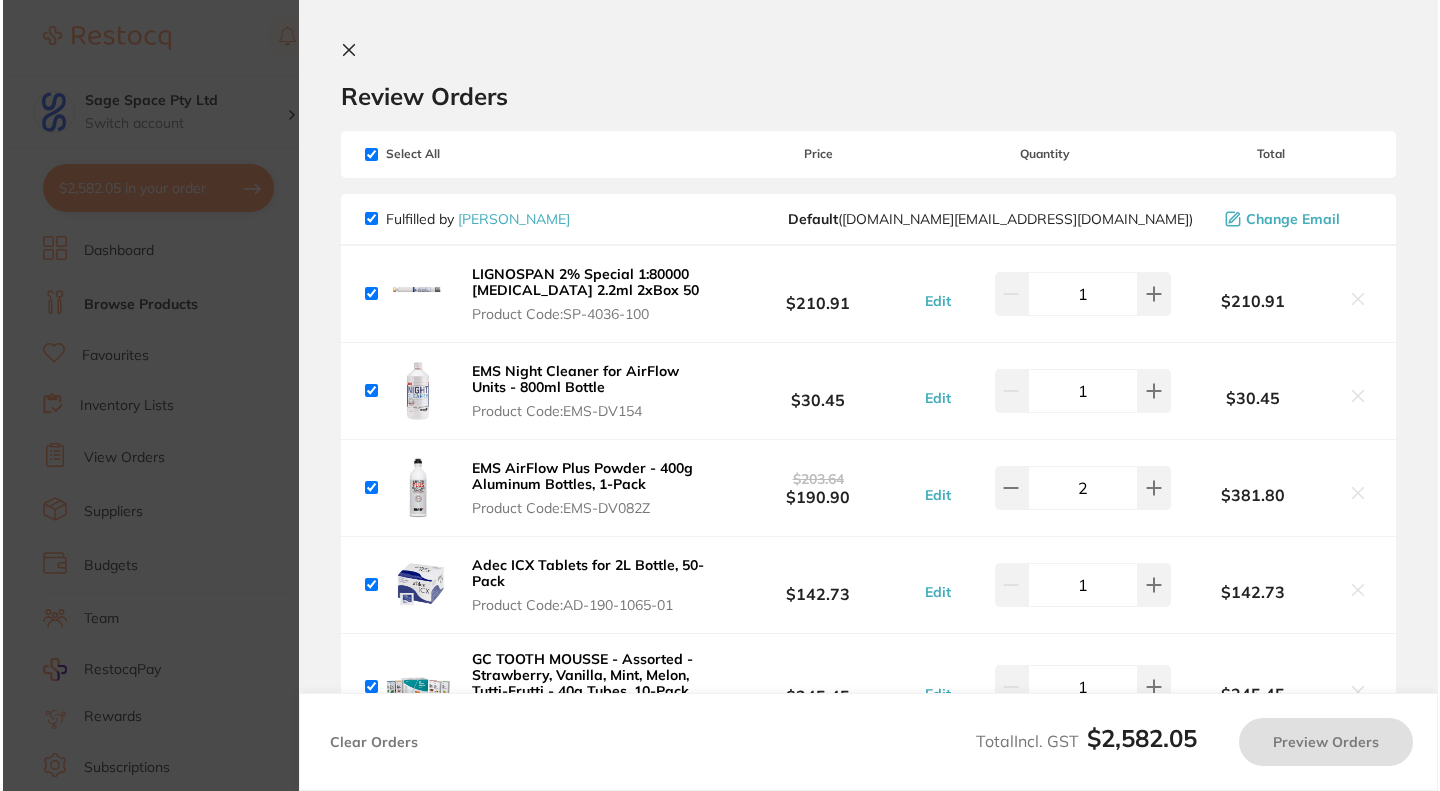 scroll, scrollTop: 0, scrollLeft: 0, axis: both 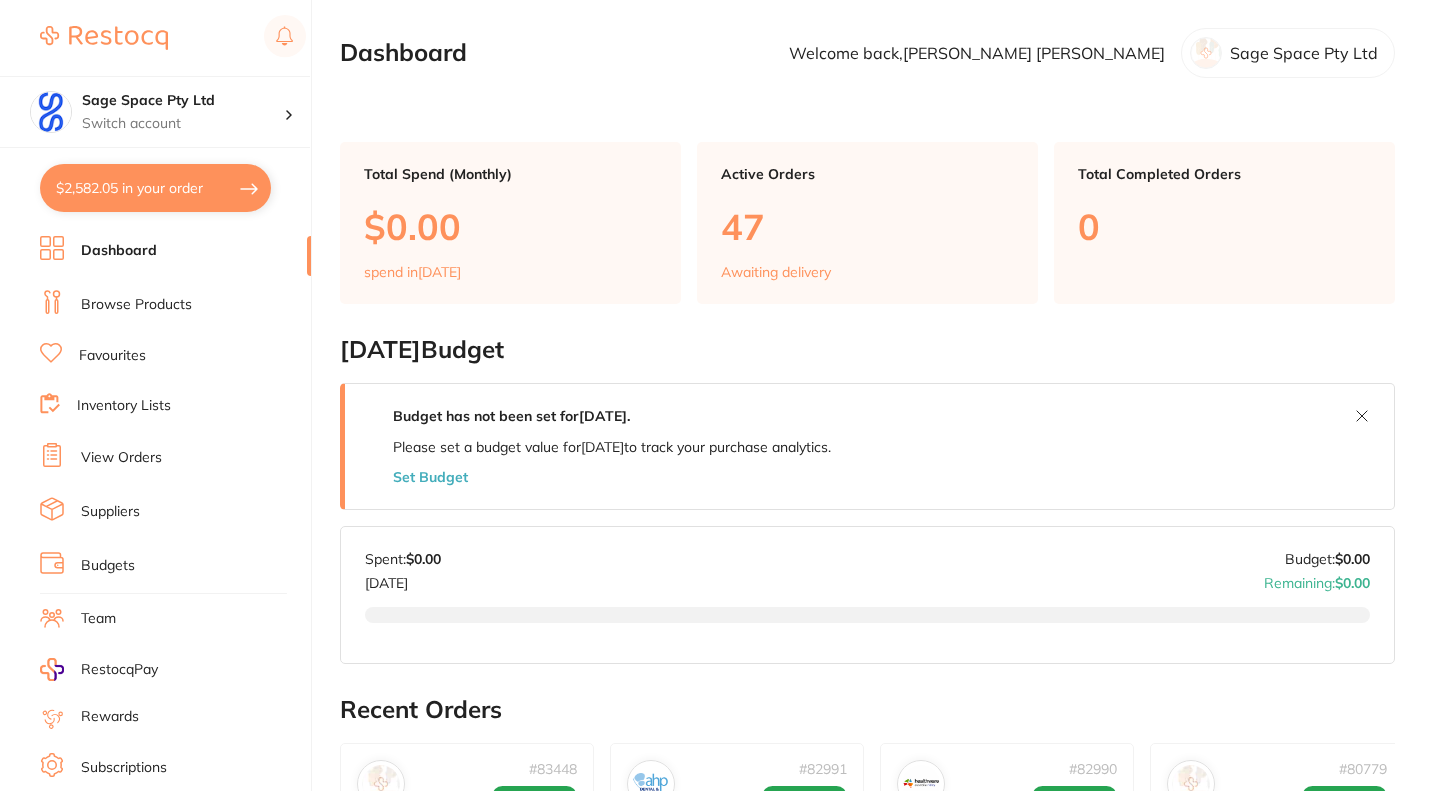 click on "$2,582.05   in your order" at bounding box center [155, 188] 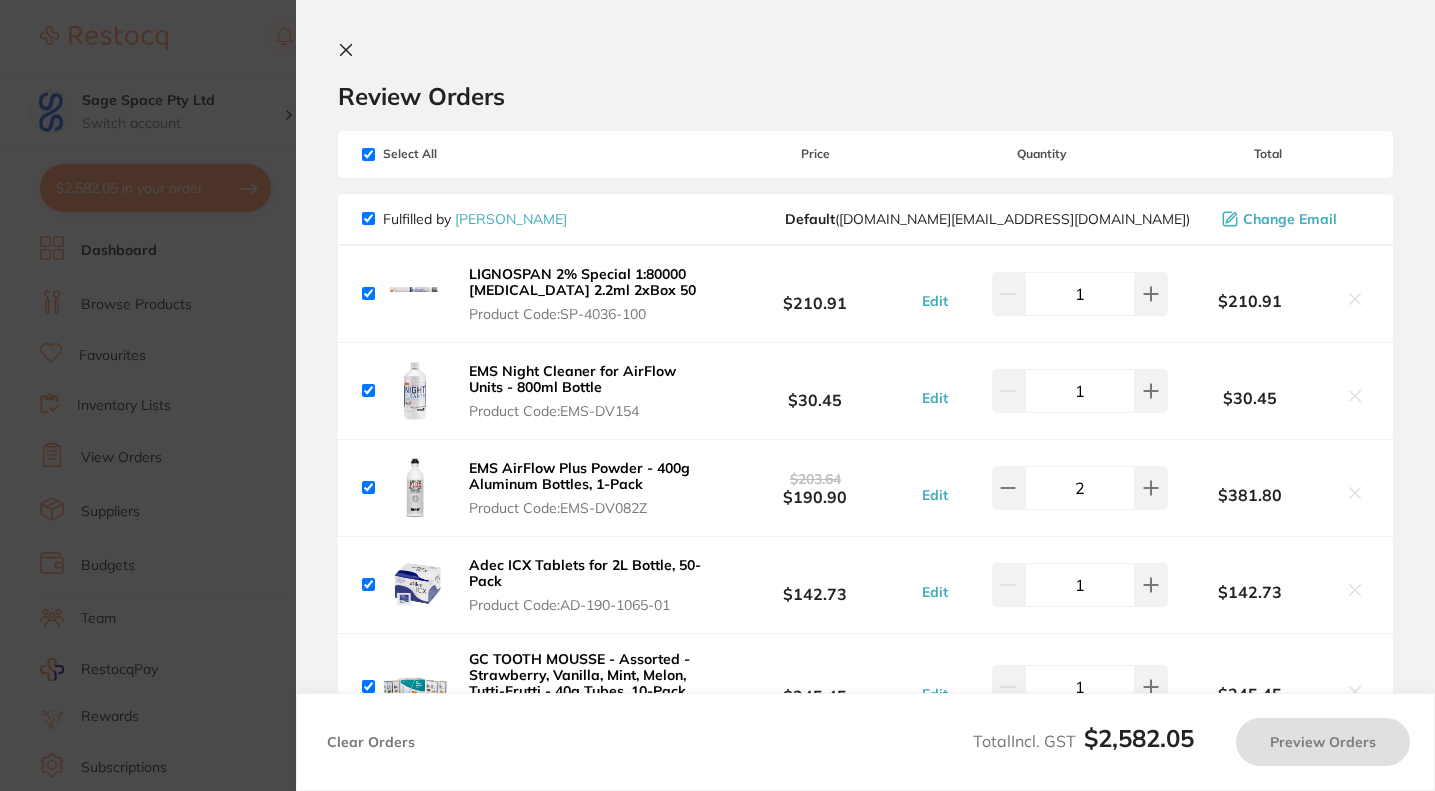 checkbox on "true" 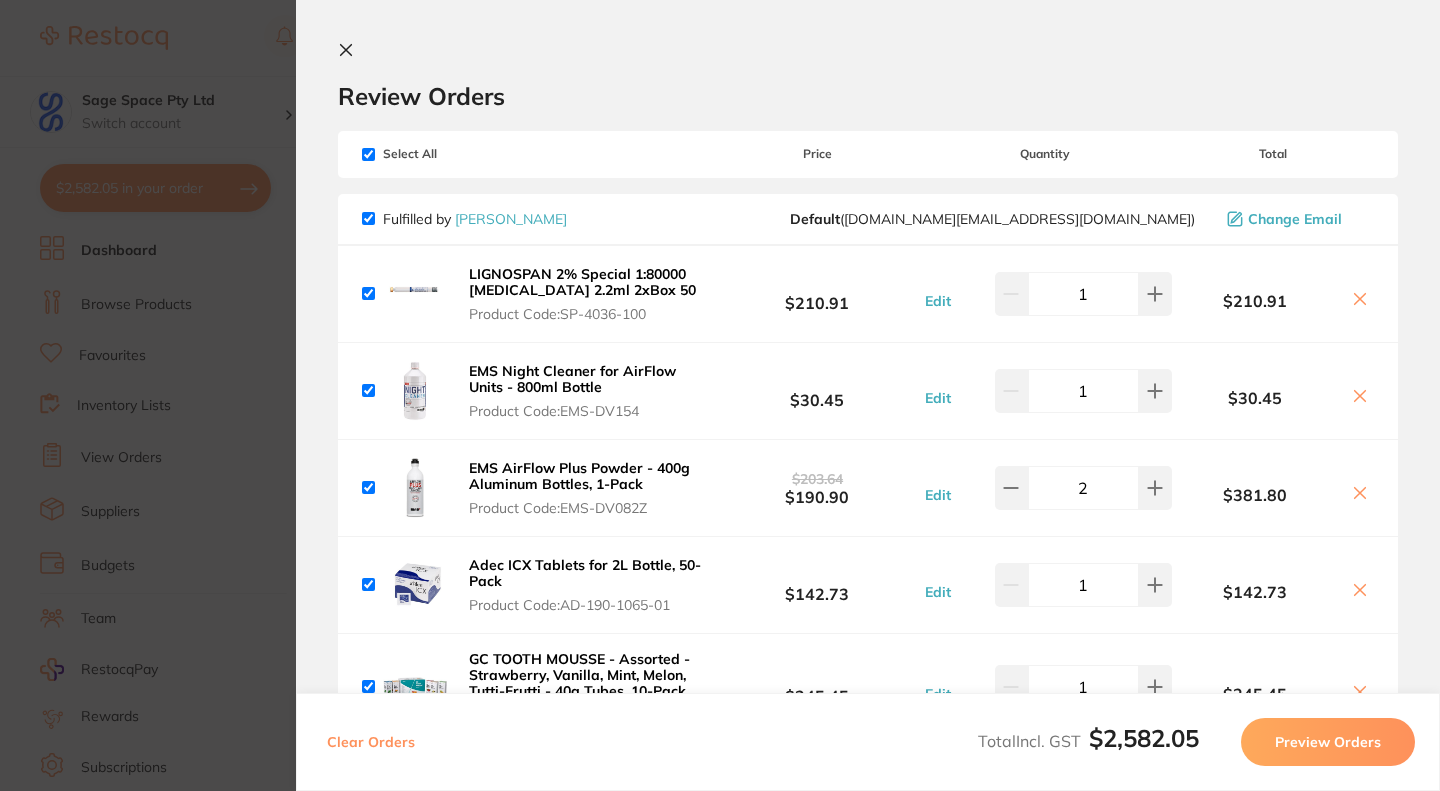 scroll, scrollTop: 0, scrollLeft: 0, axis: both 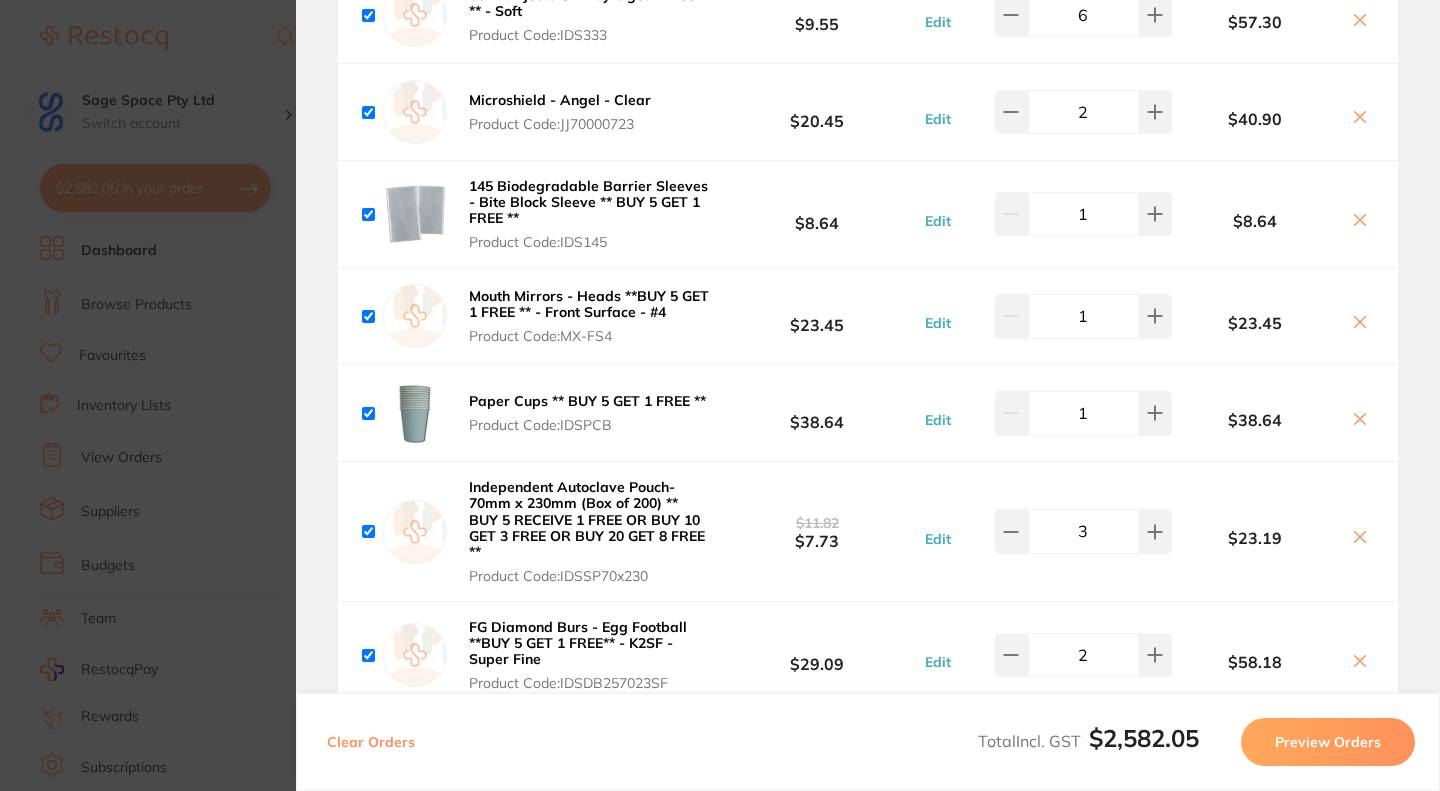 click on "Preview Orders" at bounding box center [1328, 742] 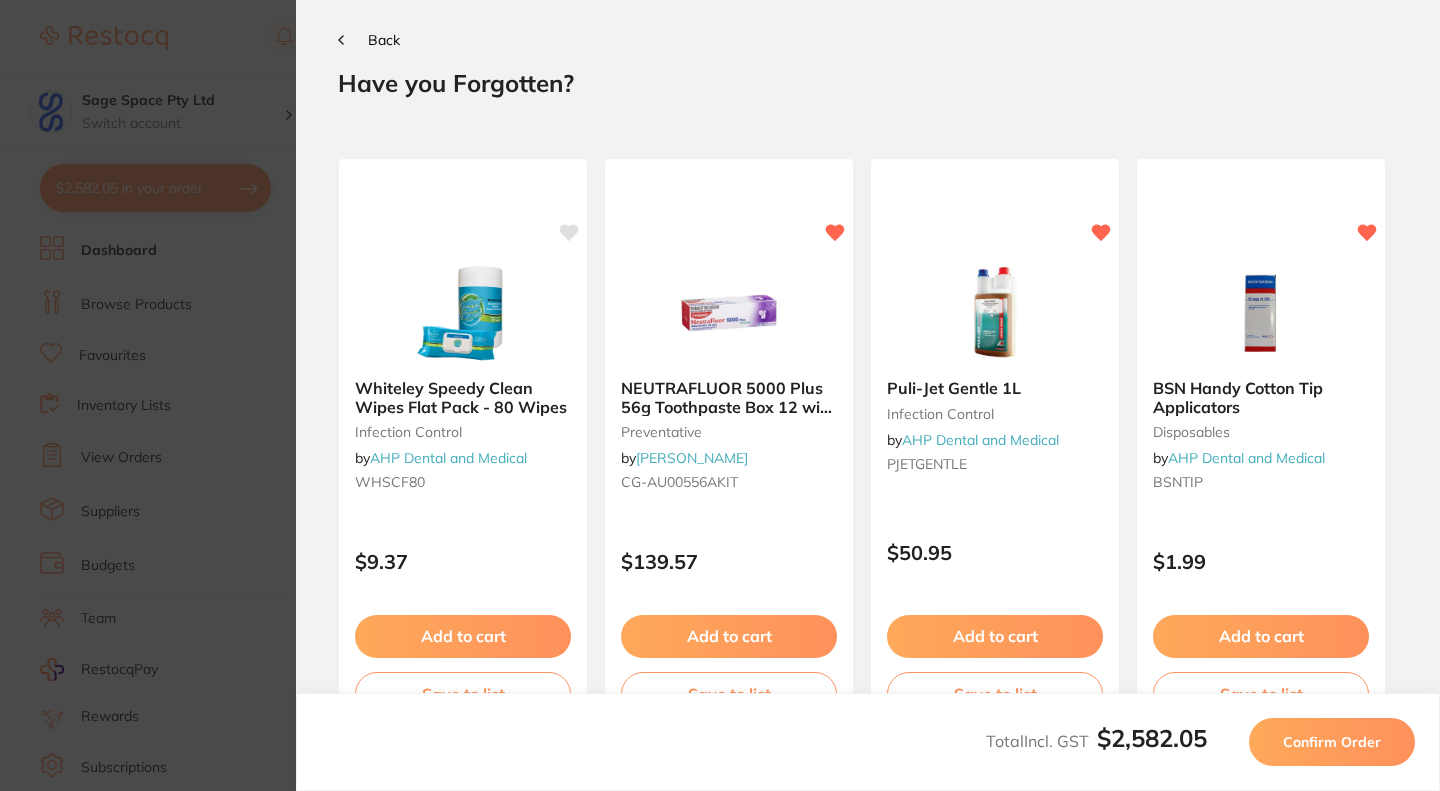 scroll, scrollTop: 0, scrollLeft: 0, axis: both 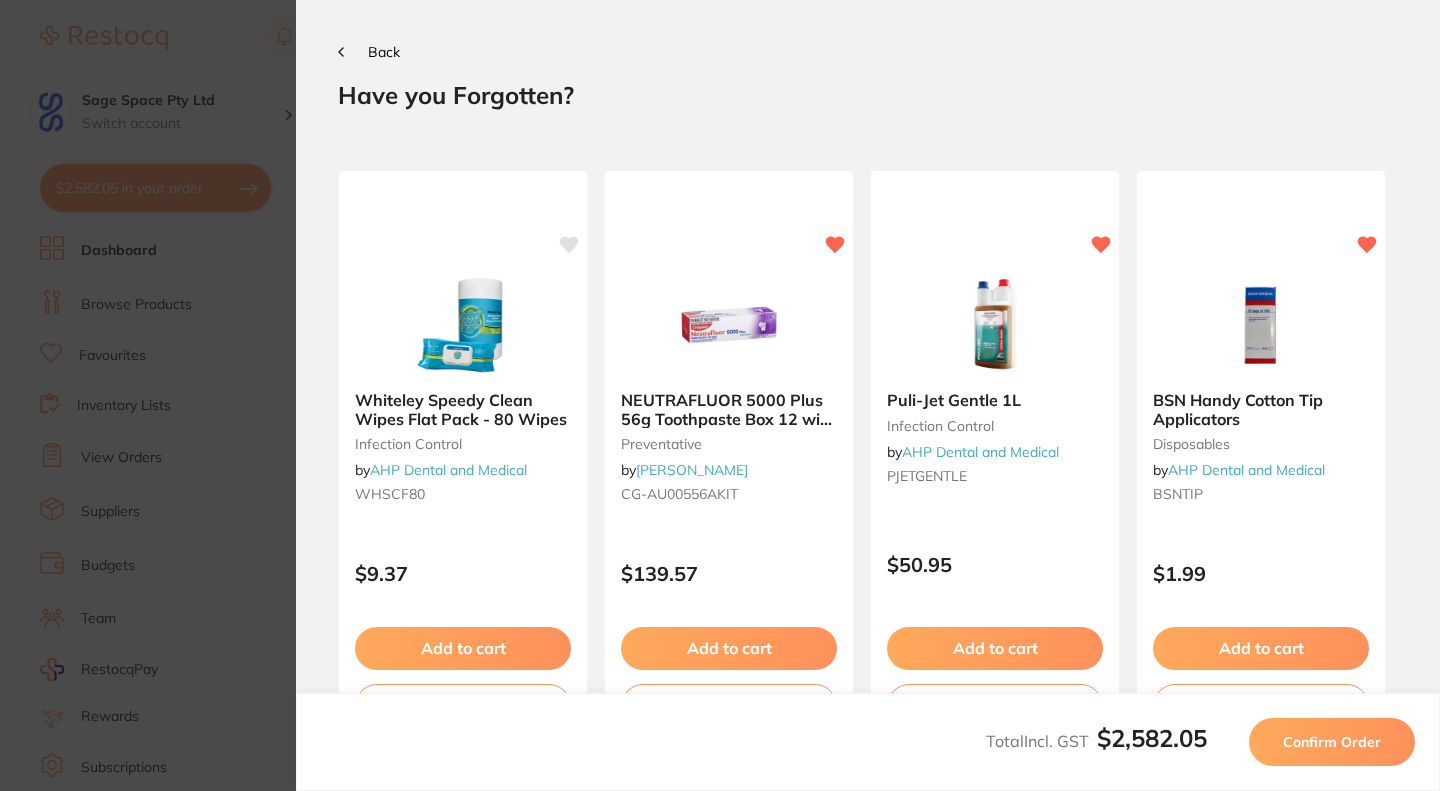 click on "Back" at bounding box center (384, 52) 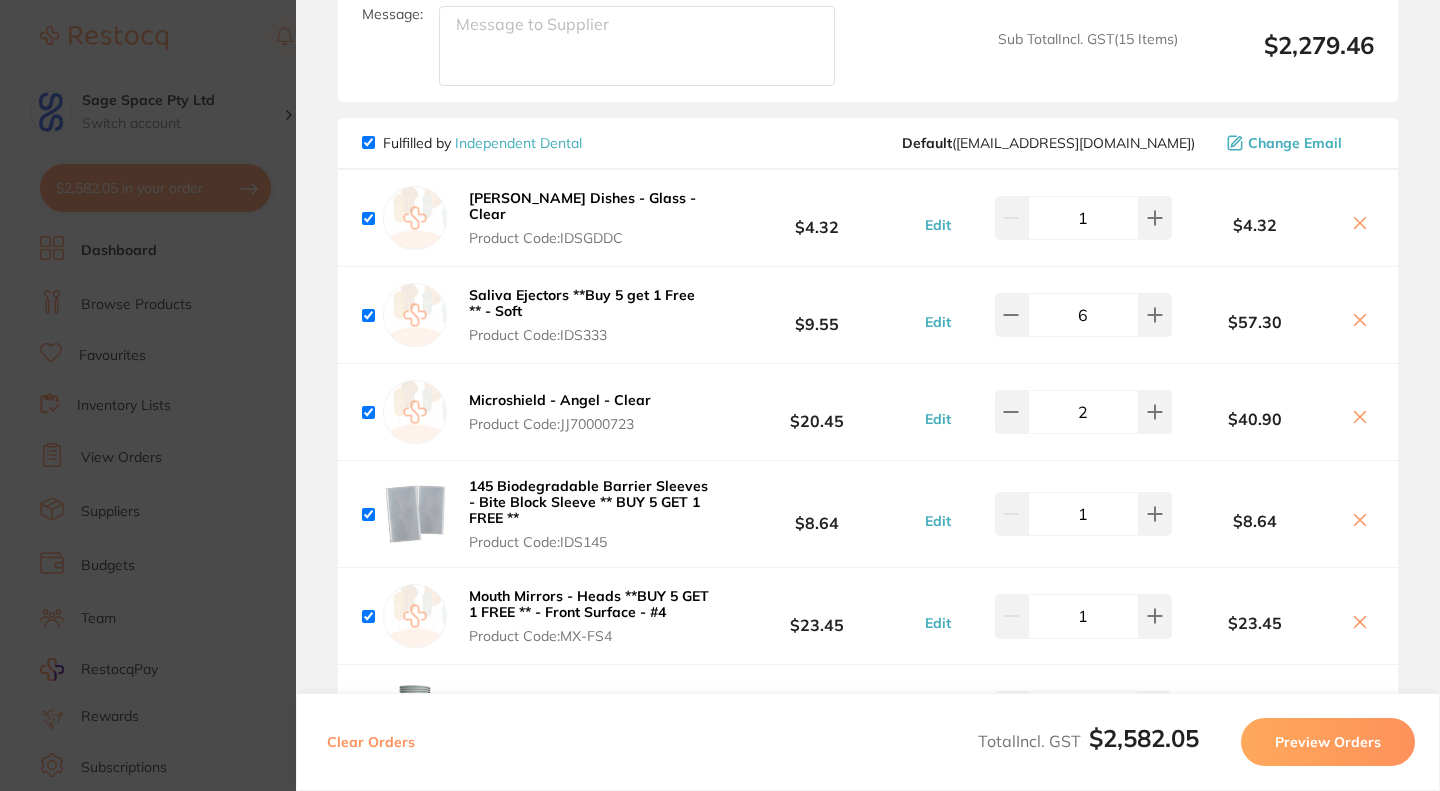 scroll, scrollTop: 2200, scrollLeft: 0, axis: vertical 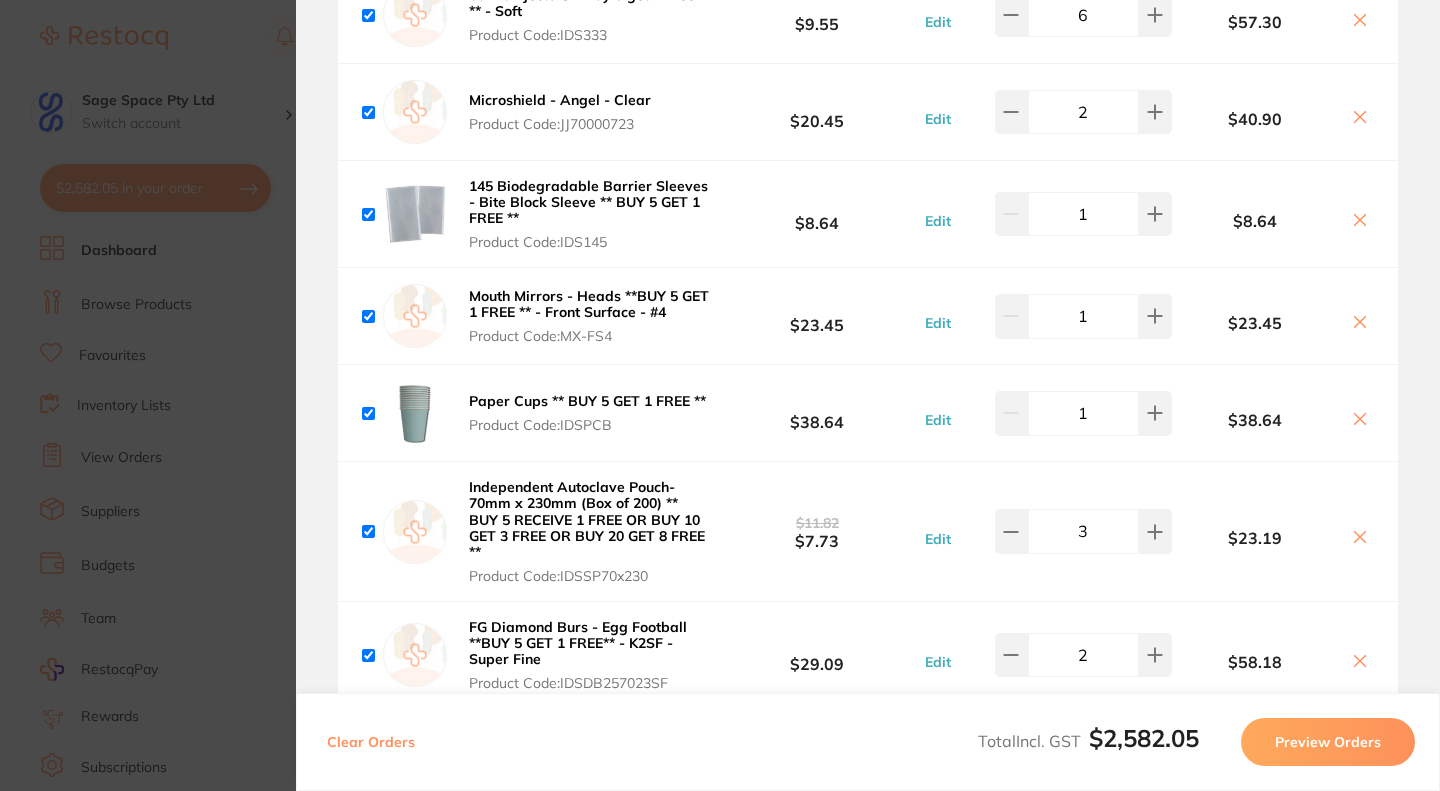 click on "Update RRP Set your pre negotiated price for this item. Item Agreed RRP (excl. GST) --   Update as new default RRP Update RRP Review Orders Your orders are being processed and we will notify you once we have placed the orders. You may close this window Back to Preview Orders [DATE] 12:31 [PERSON_NAME] # 84964 Independent Dental # 84966 Deliver To [PERSON_NAME] ( Sage Space Pty Ltd ) Ground Floor / [STREET_ADDRESS] 0286078559 [EMAIL_ADDRESS][DOMAIN_NAME] Select All Price Quantity Total Fulfilled by   [PERSON_NAME] Default ( [DOMAIN_NAME][EMAIL_ADDRESS][DOMAIN_NAME] ) Change Email   LIGNOSPAN 2% Special 1:80000 [MEDICAL_DATA] 2.2ml 2xBox 50   Product Code:  SP-4036-100     $210.91 Edit     1         $210.91   EMS Night Cleaner for AirFlow Units - 800ml Bottle   Product Code:  EMS-DV154     $30.45 Edit     1         $30.45   EMS AirFlow Plus Powder - 400g Aluminum Bottles, 1-Pack   Product Code:  EMS-DV082Z   $203.64   $190.90 Edit     2         $381.80   Adec ICX Tablets for 2L Bottle, 50-Pack" at bounding box center [720, 395] 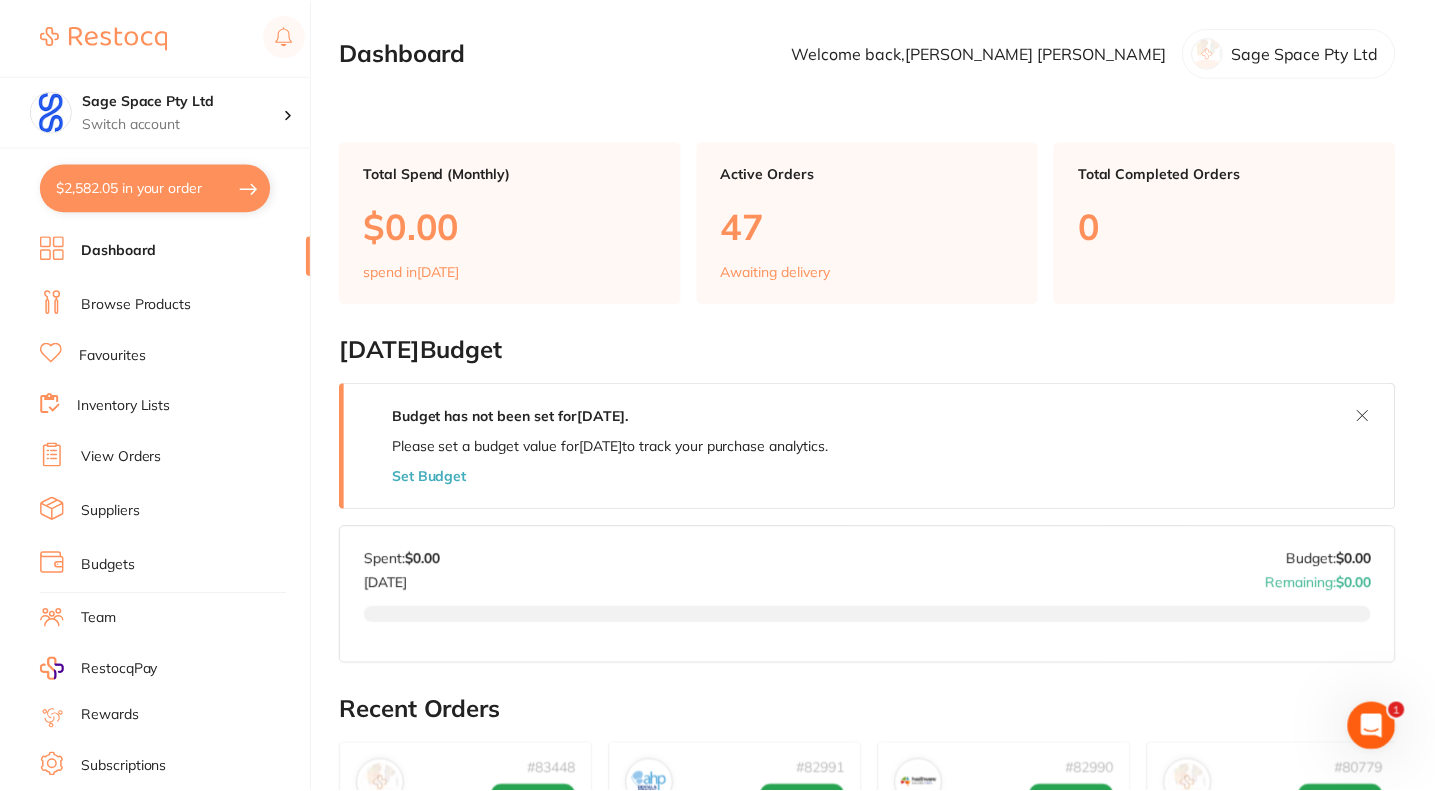 scroll, scrollTop: 700, scrollLeft: 0, axis: vertical 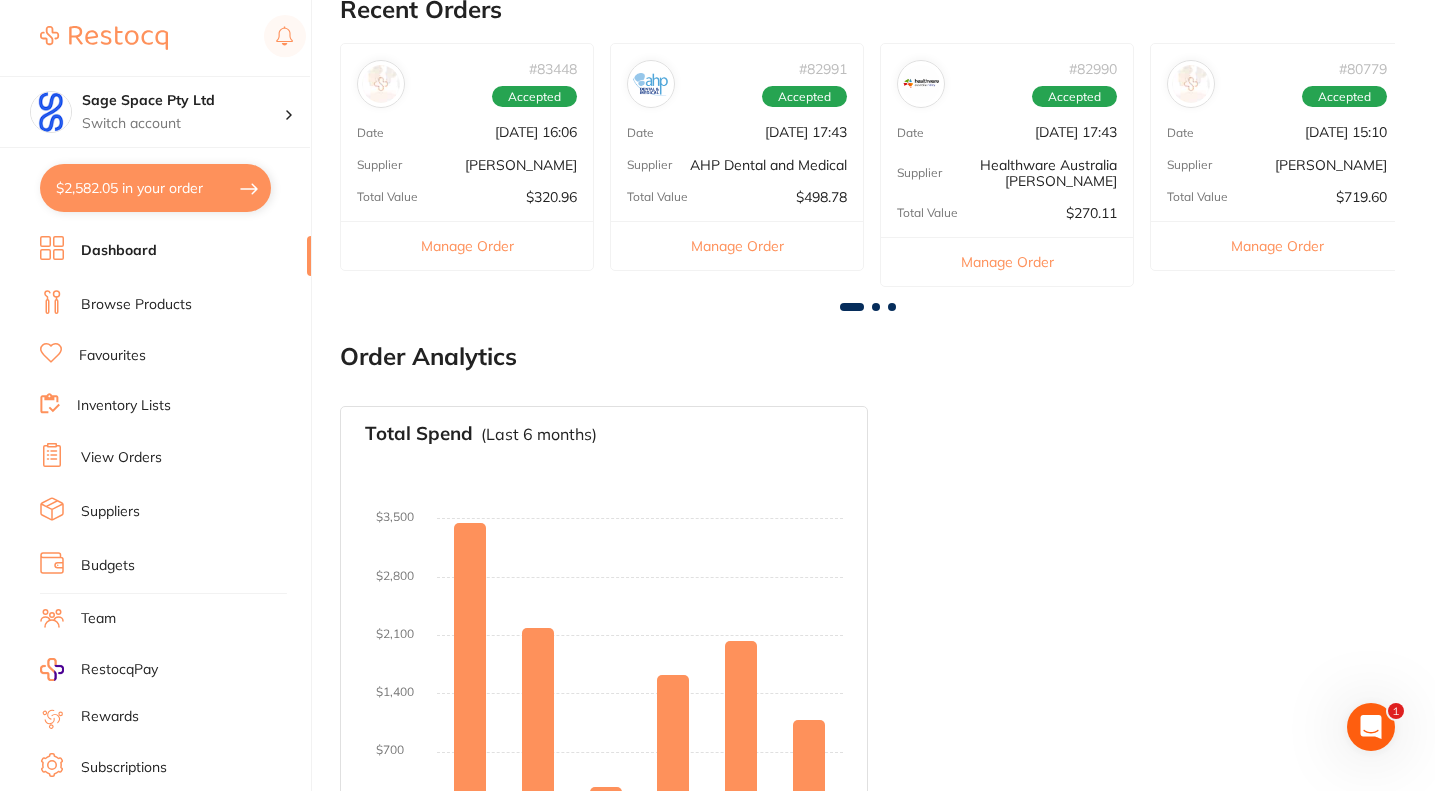 click on "Dashboard Browse Products Favourites Inventory Lists View Orders Suppliers Budgets Team RestocqPay Rewards Subscriptions Account Support Log Out" at bounding box center [175, 581] 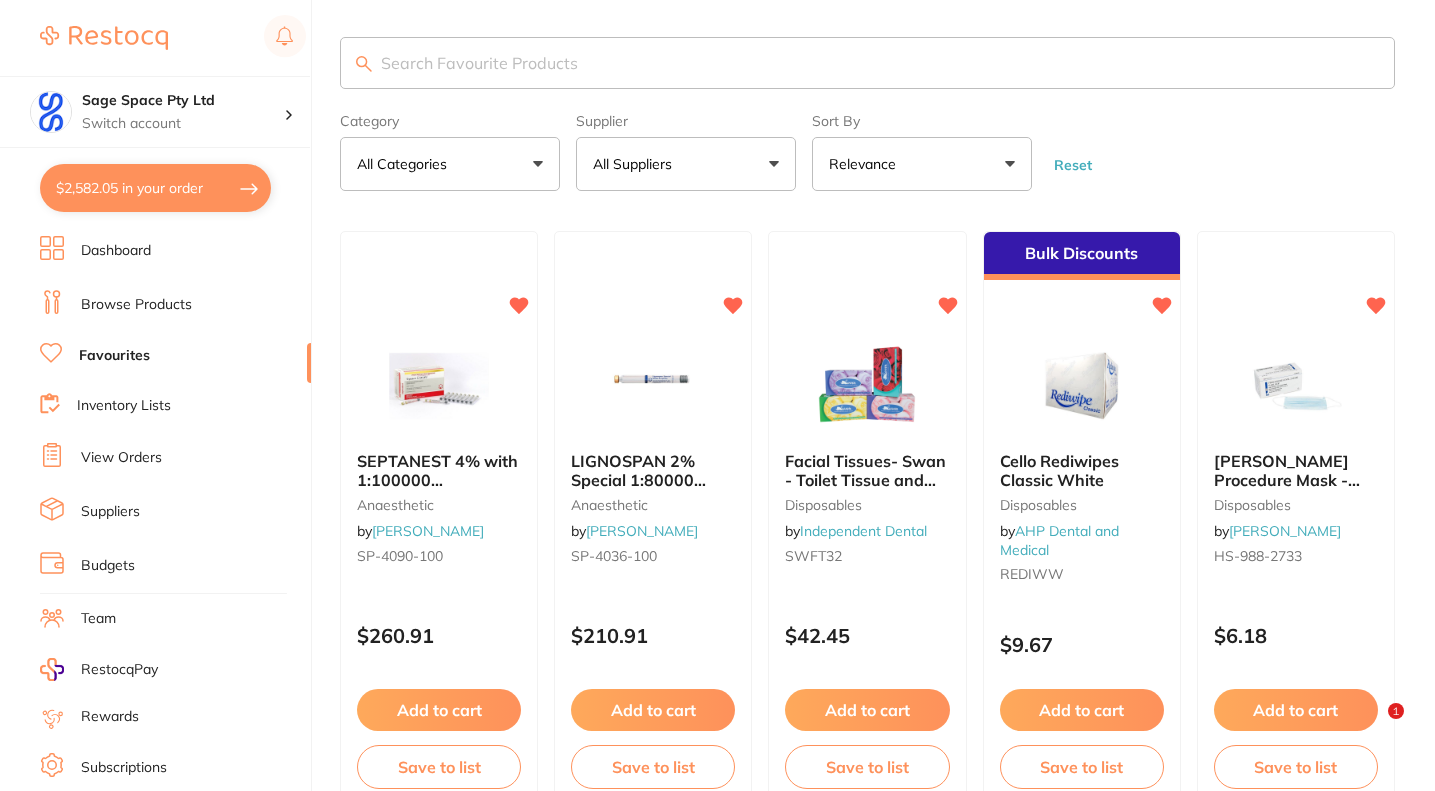 scroll, scrollTop: 0, scrollLeft: 0, axis: both 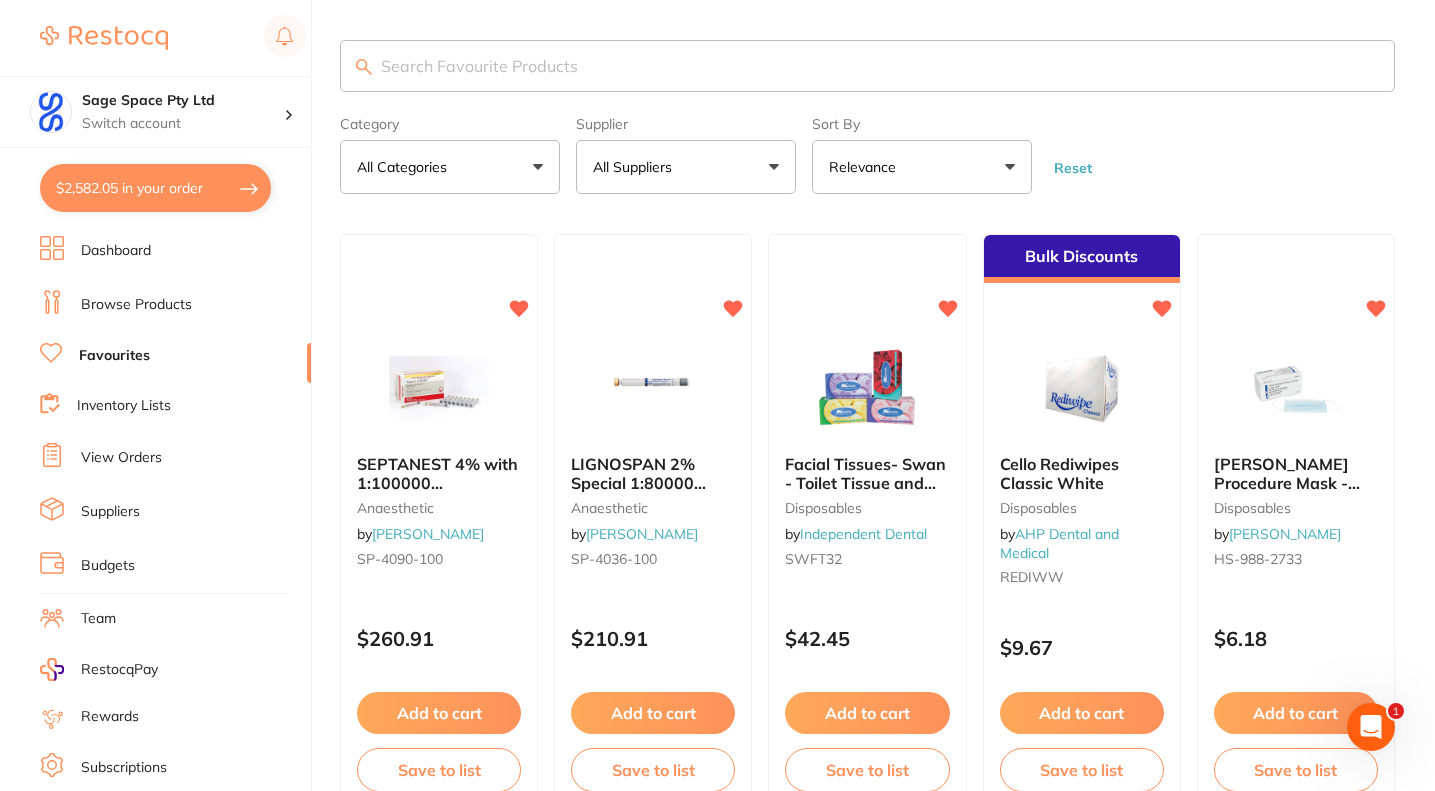 click on "All Suppliers" at bounding box center (686, 167) 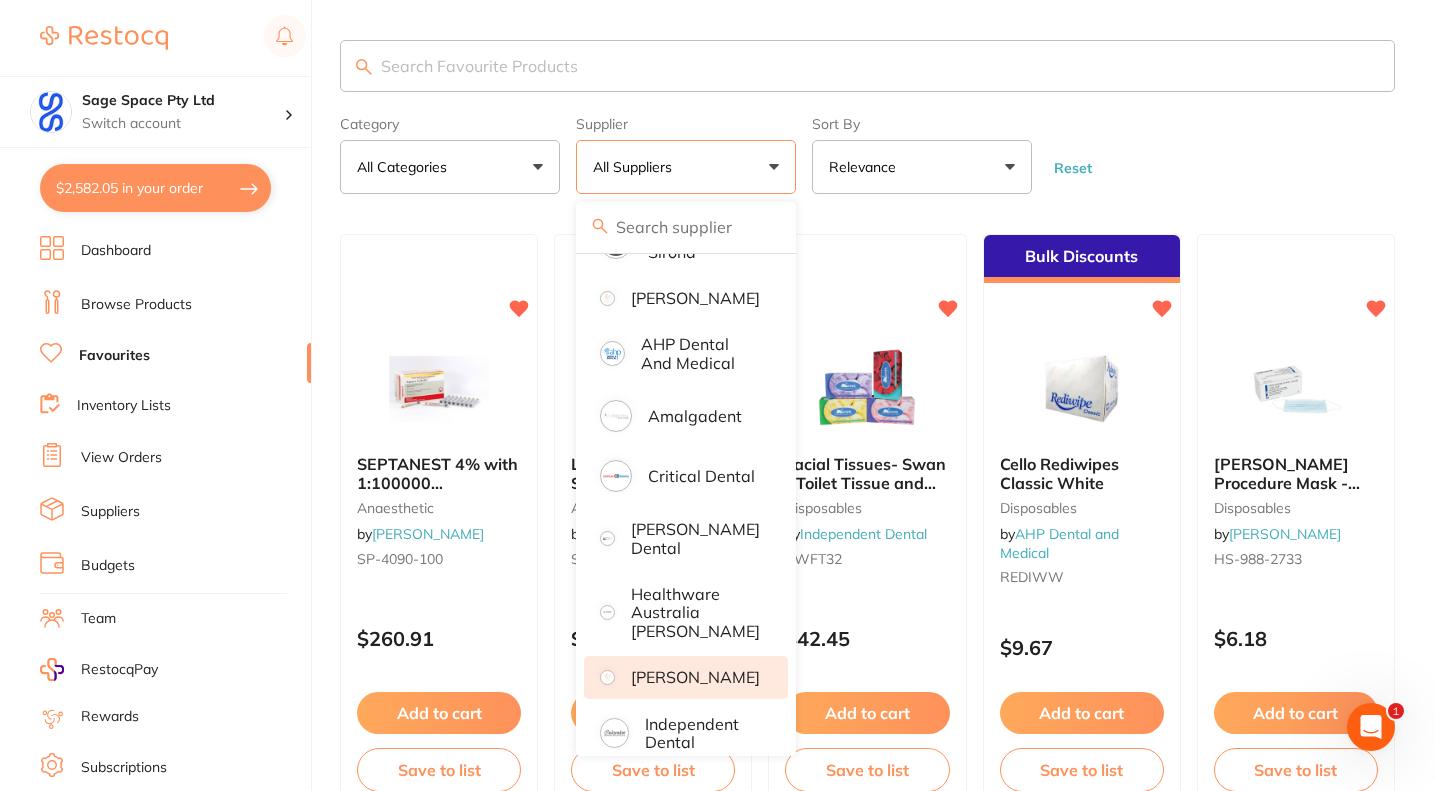 scroll, scrollTop: 318, scrollLeft: 0, axis: vertical 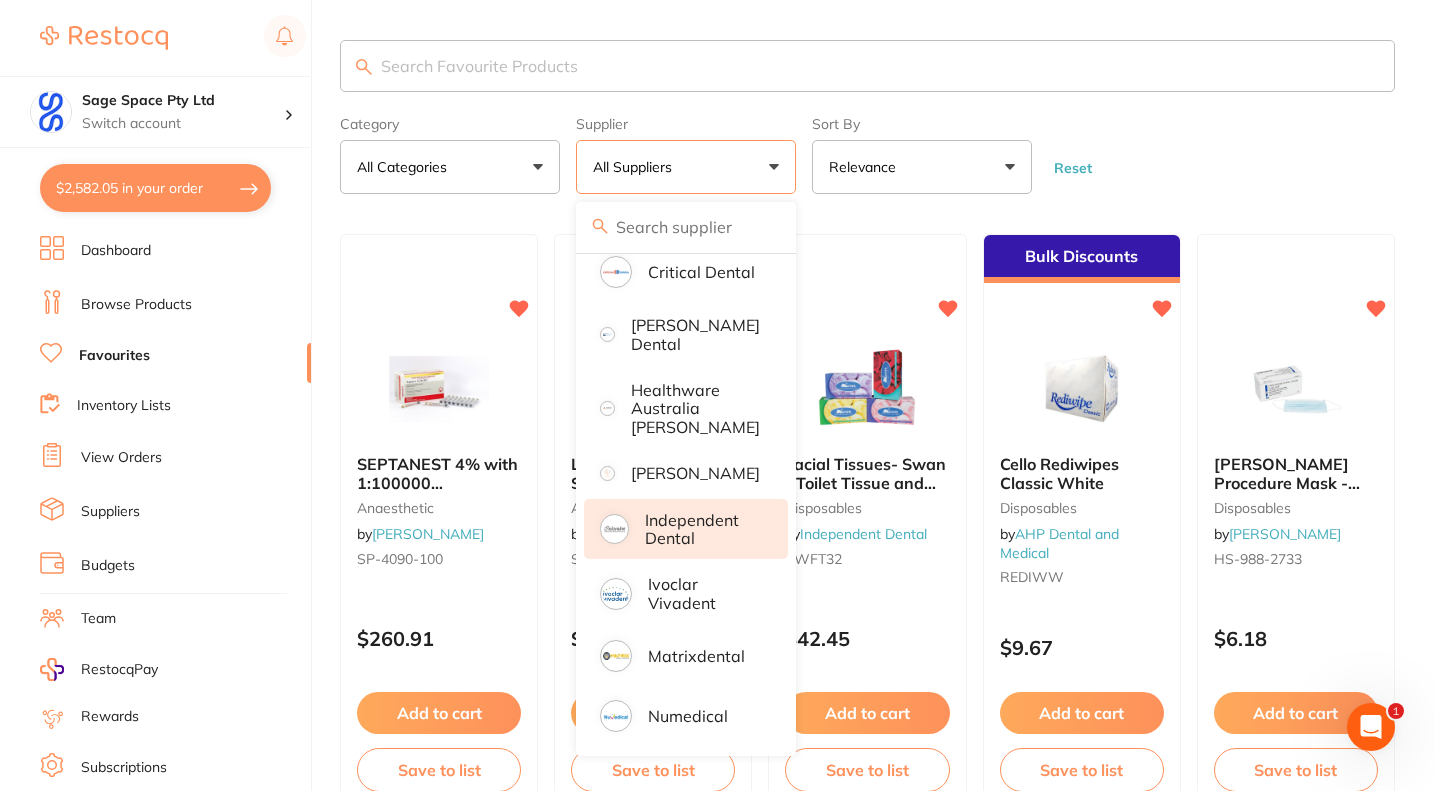 click on "Independent Dental" at bounding box center [702, 529] 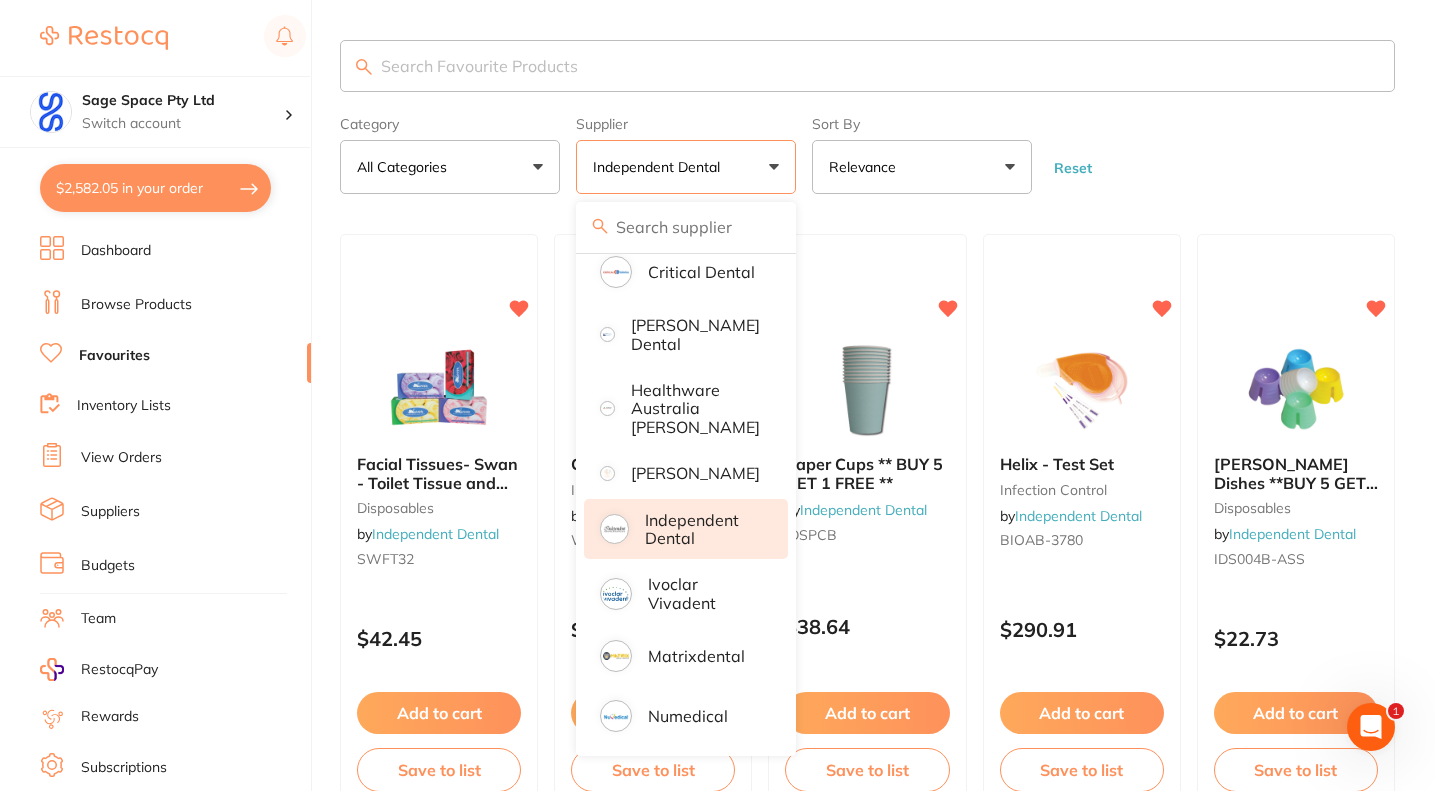 click on "Category All Categories All Categories burs disposables impression infection control instruments miscellaneous restorative & cosmetic xrays/imaging Clear Category   false    All Categories Category All Categories burs disposables impression infection control instruments miscellaneous restorative & cosmetic xrays/imaging Supplier Independent Dental All Suppliers Dentsply [PERSON_NAME] Dental AHP Dental and Medical Amalgadent Critical Dental [PERSON_NAME] Dental Healthware [GEOGRAPHIC_DATA] [PERSON_NAME] [PERSON_NAME] Independent Dental Ivoclar Vivadent Matrixdental Numedical Clear Supplier   true    Independent Dental Supplier All Suppliers Dentsply [PERSON_NAME] Dental AHP Dental and Medical Amalgadent Critical Dental [PERSON_NAME] Dental Healthware [GEOGRAPHIC_DATA] [PERSON_NAME] [PERSON_NAME] Independent Dental Ivoclar Vivadent Matrixdental Numedical Sort By Relevance Highest Price Lowest Price On Sale Relevance Clear Sort By   false    Relevance Sort By Highest Price Lowest Price On Sale Relevance Reset" at bounding box center (867, 151) 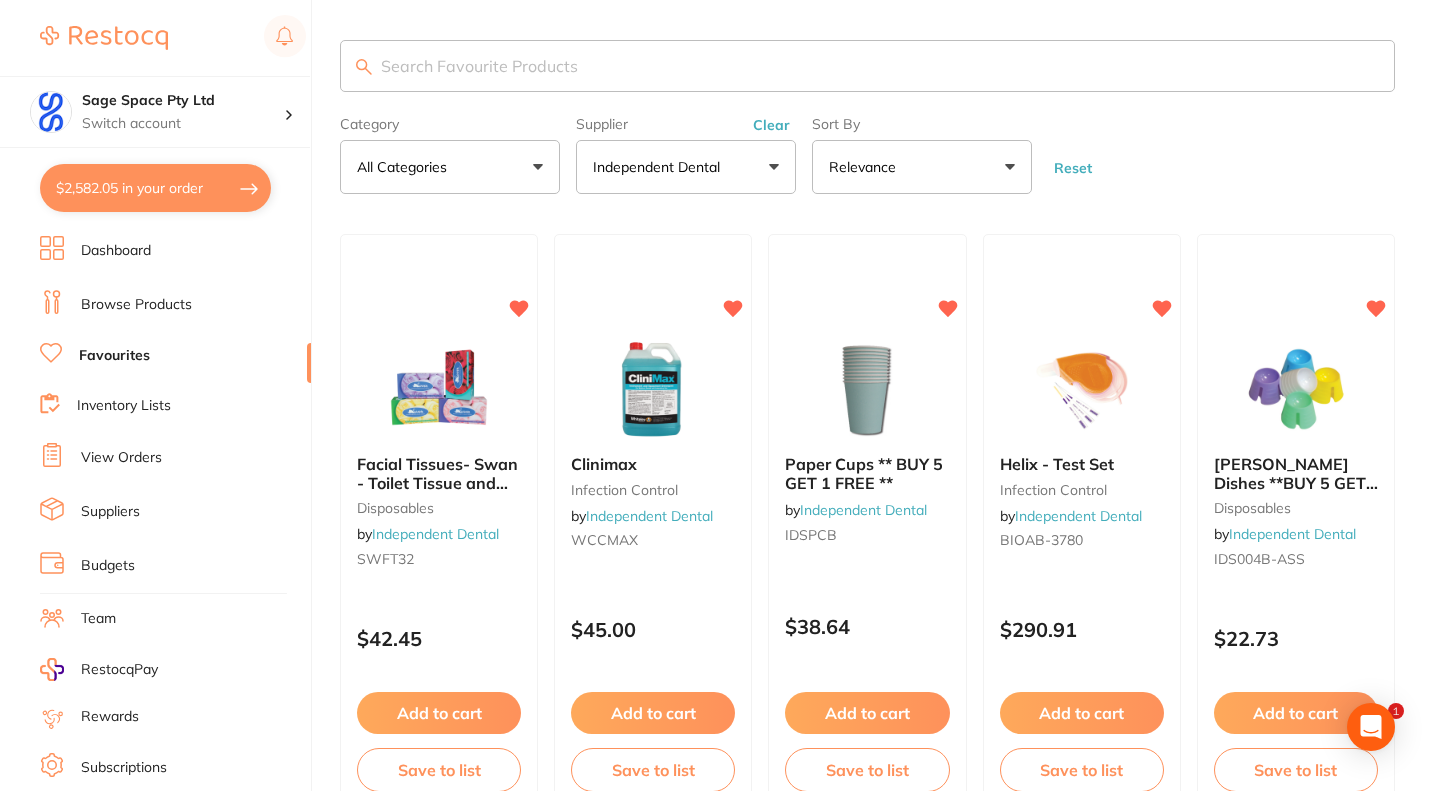 scroll, scrollTop: 200, scrollLeft: 0, axis: vertical 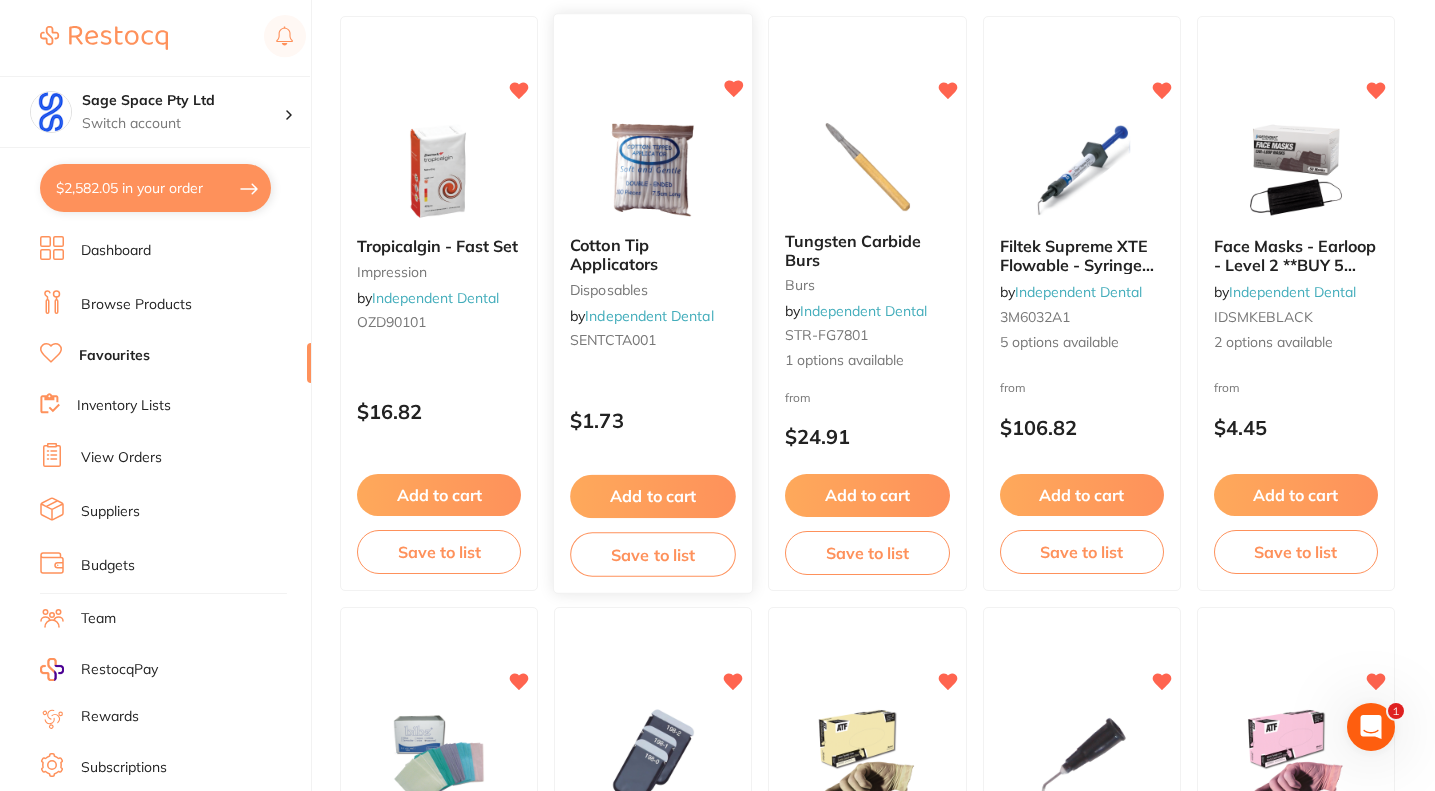 click on "Add to cart" at bounding box center (653, 496) 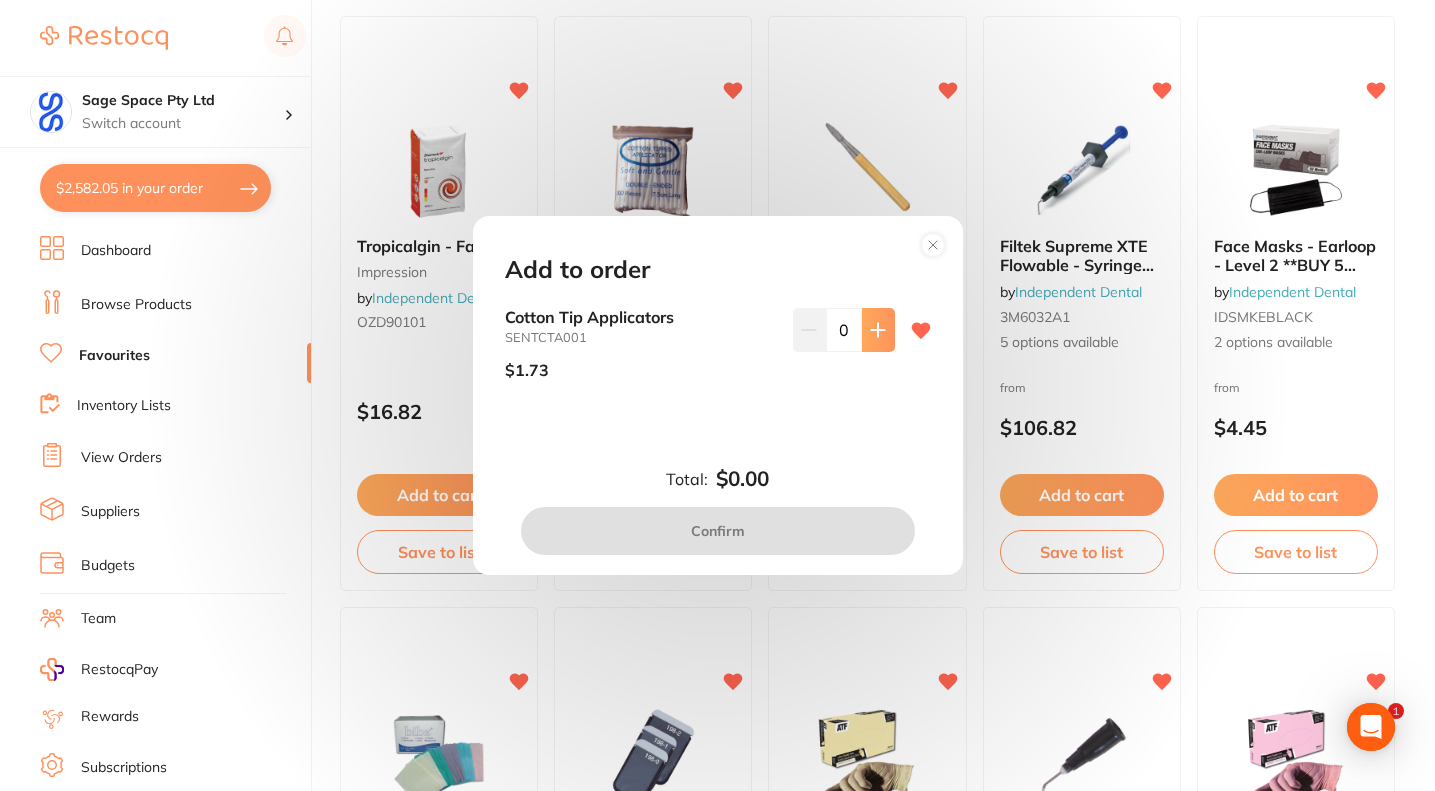 scroll, scrollTop: 0, scrollLeft: 0, axis: both 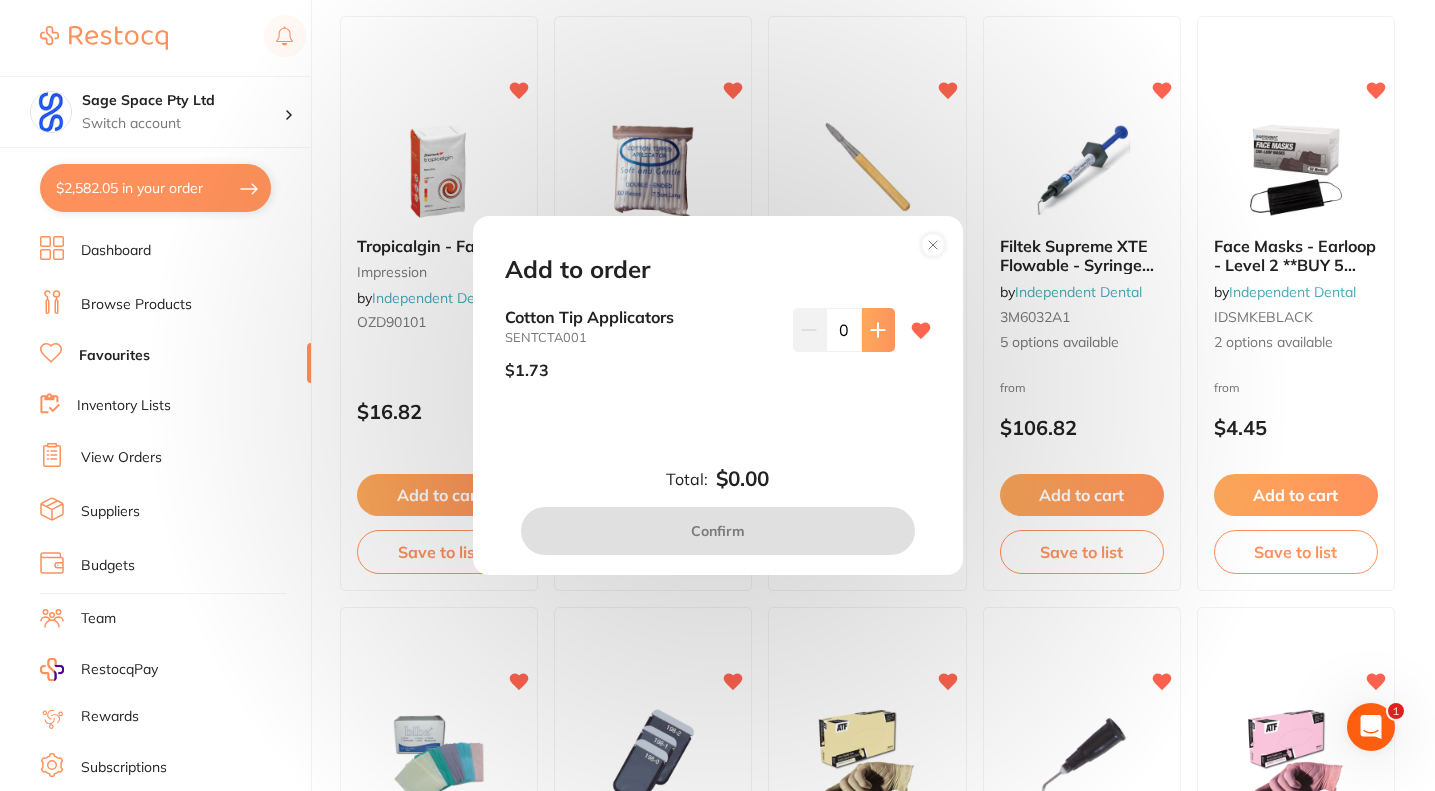 click at bounding box center (878, 330) 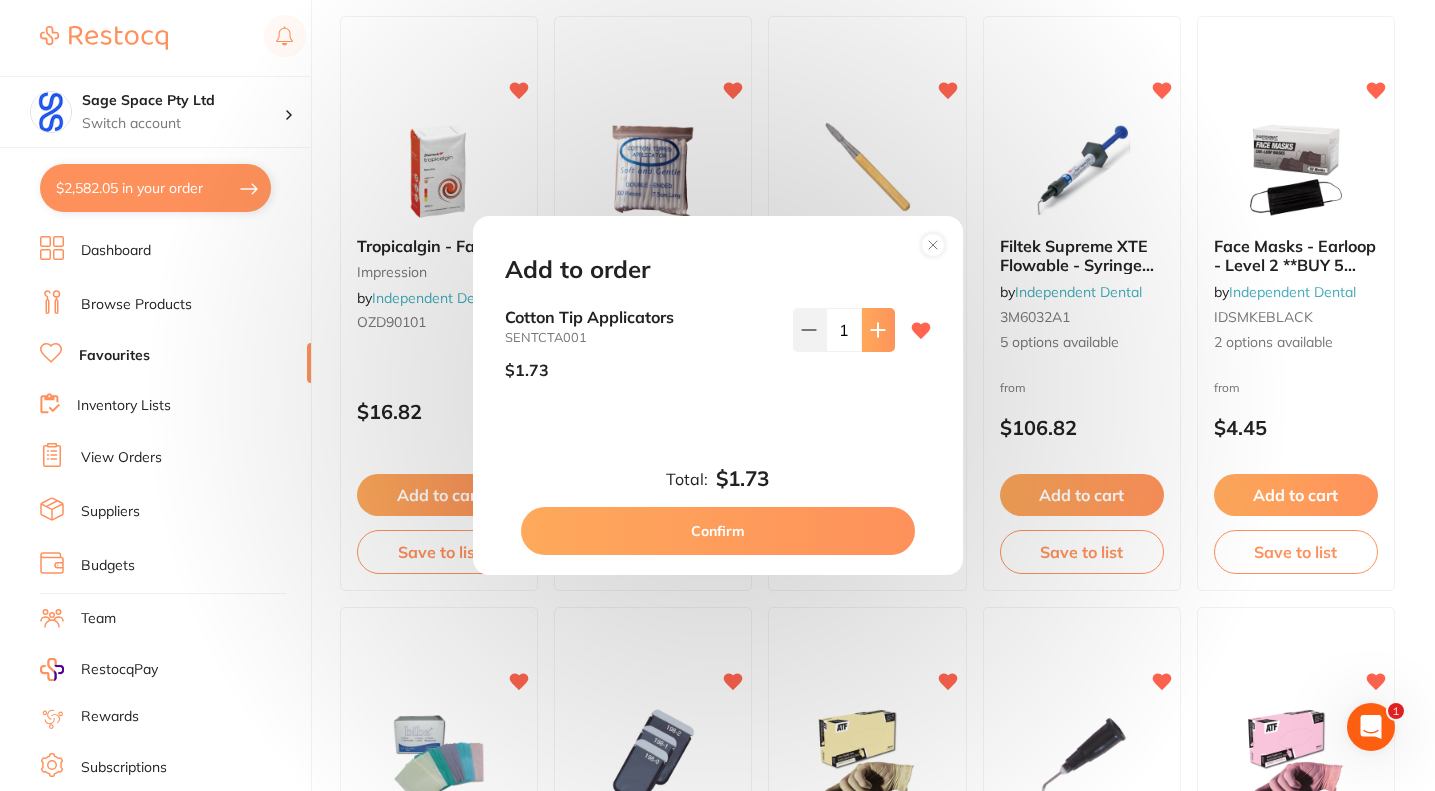 click at bounding box center (878, 330) 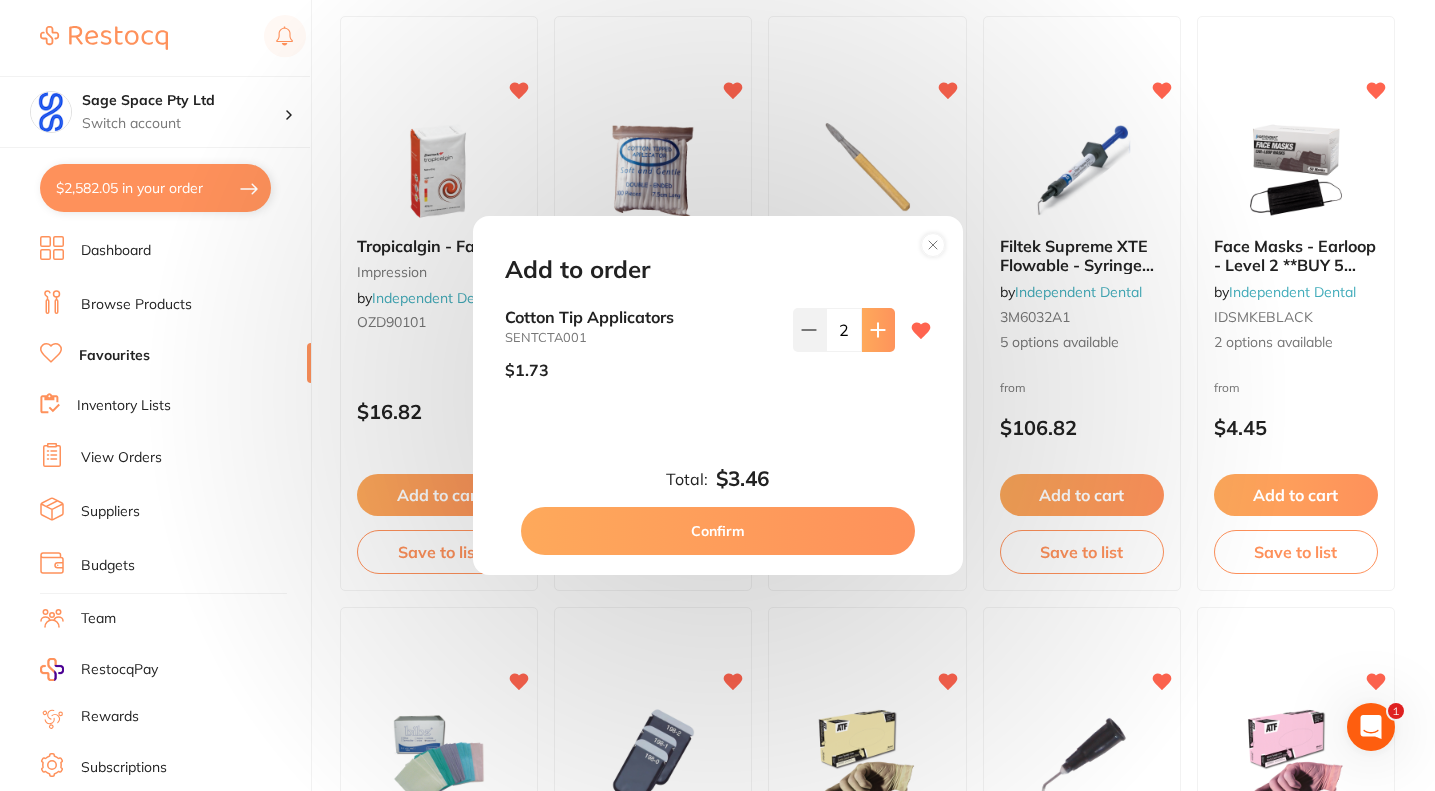 click at bounding box center (878, 330) 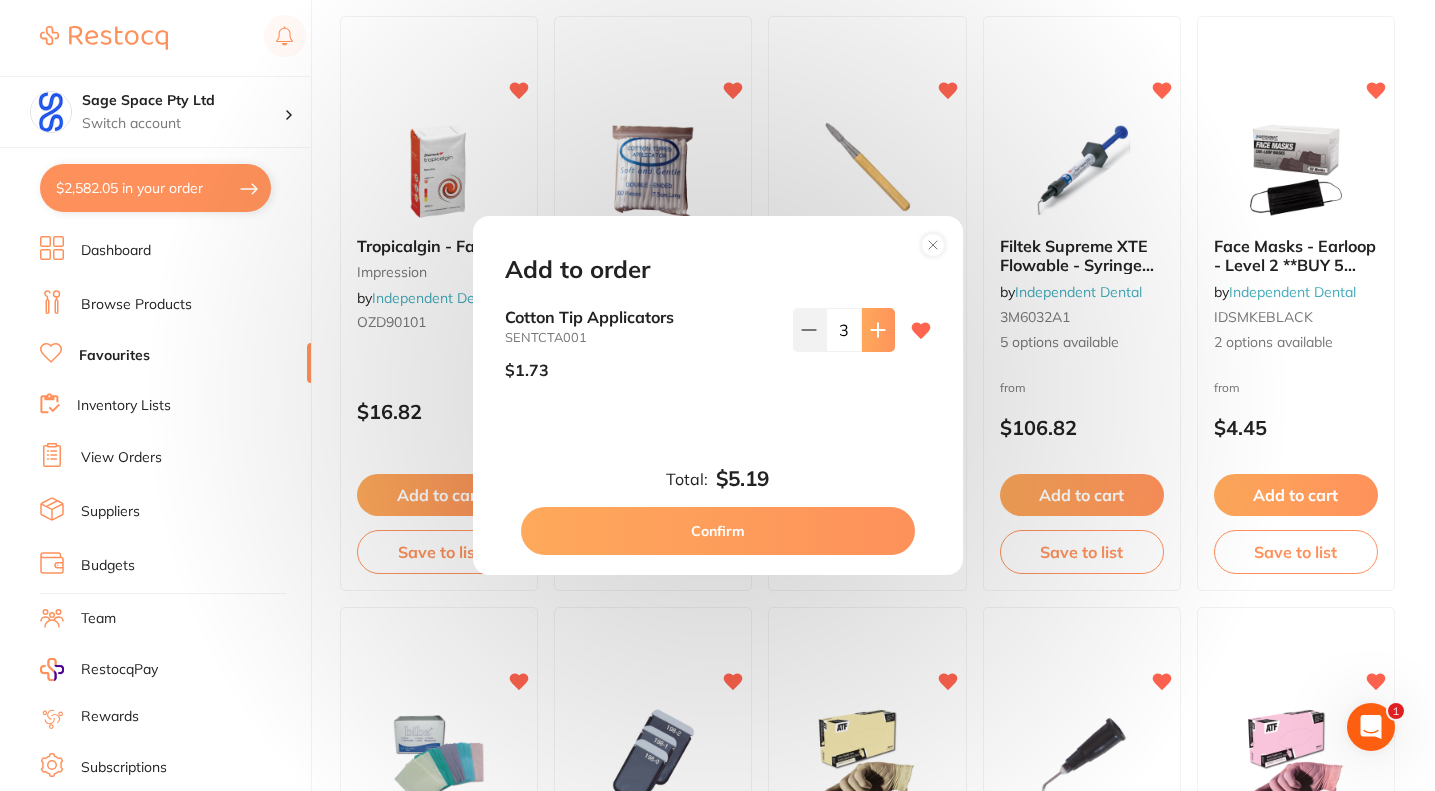 click at bounding box center (878, 330) 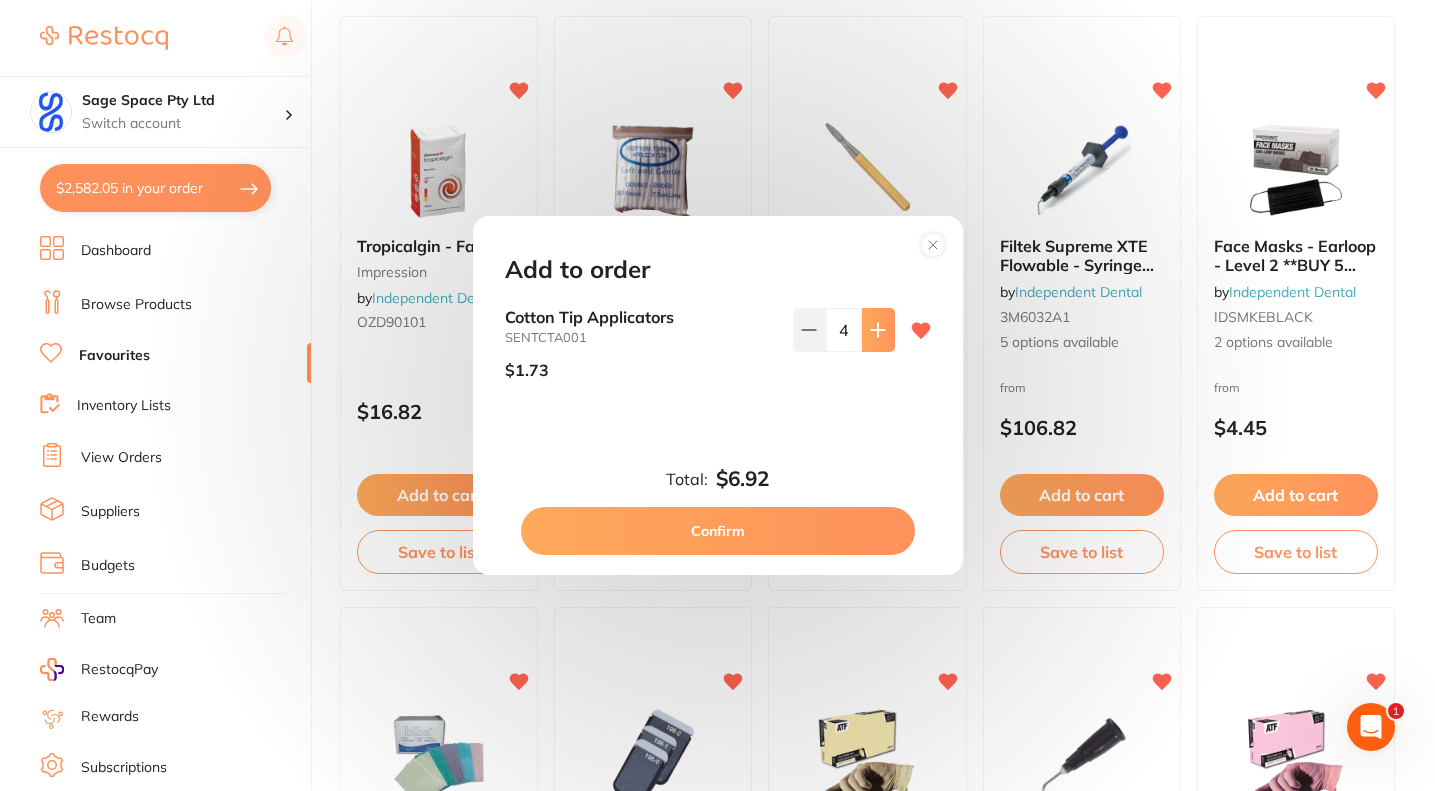 click at bounding box center (878, 330) 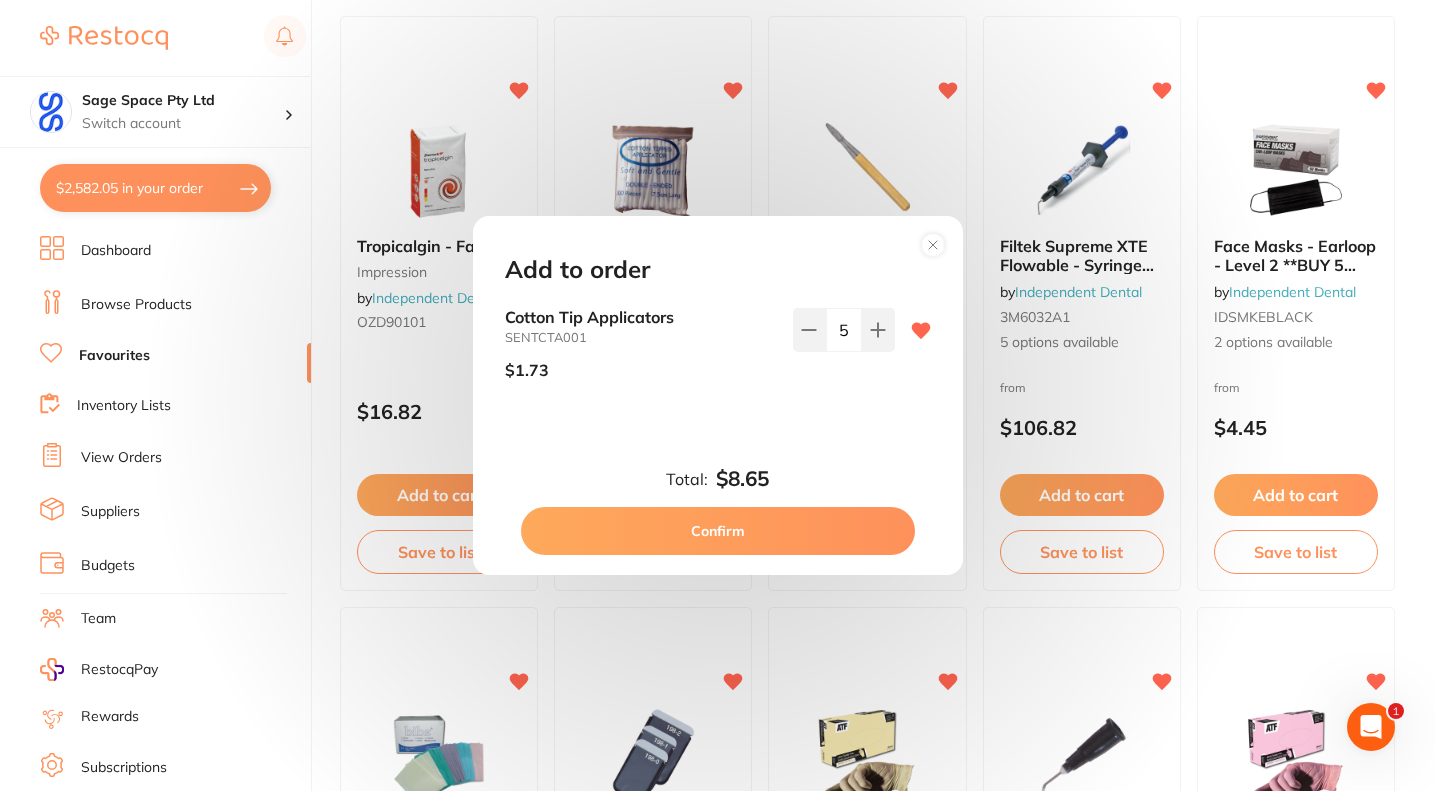 click on "Confirm" at bounding box center (718, 531) 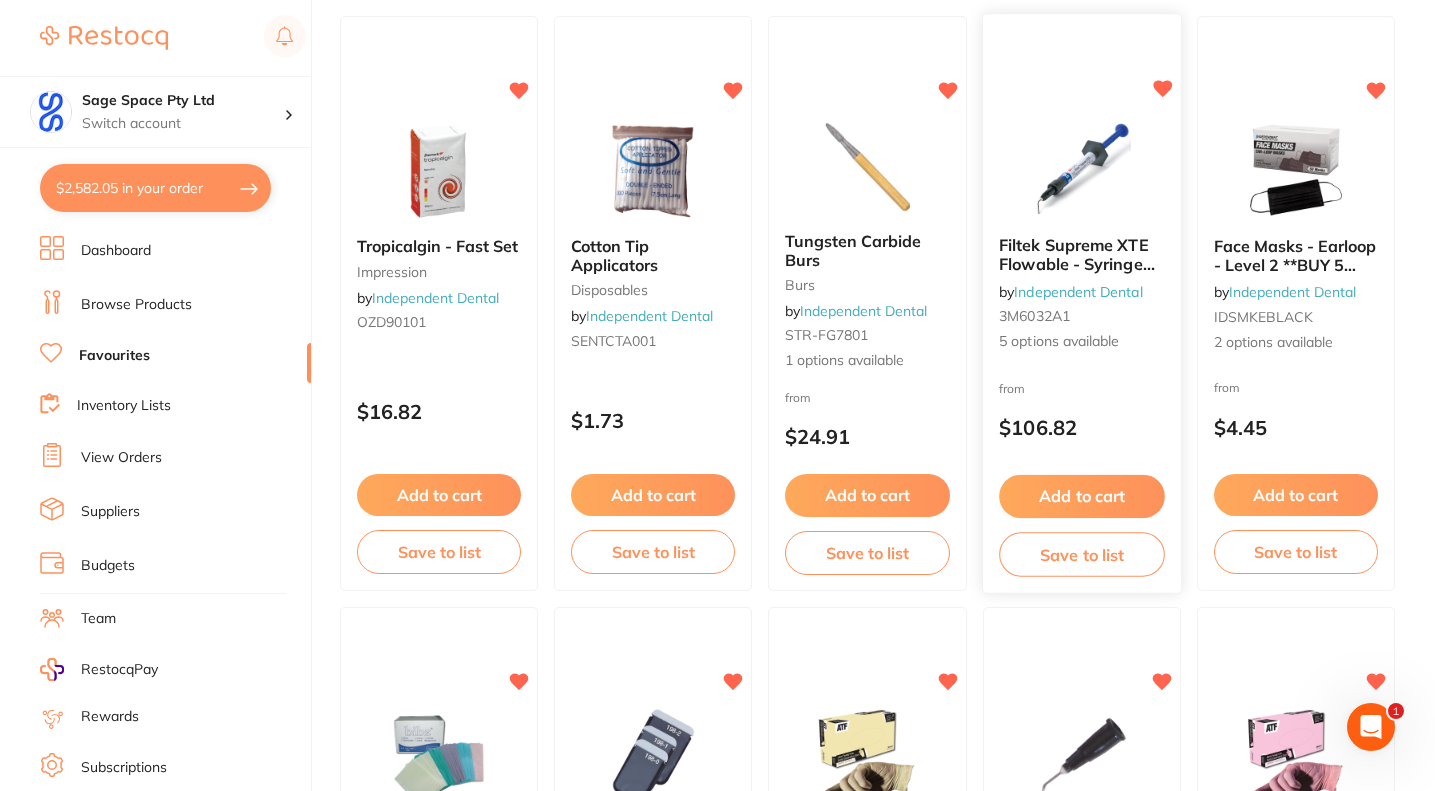 scroll, scrollTop: 0, scrollLeft: 0, axis: both 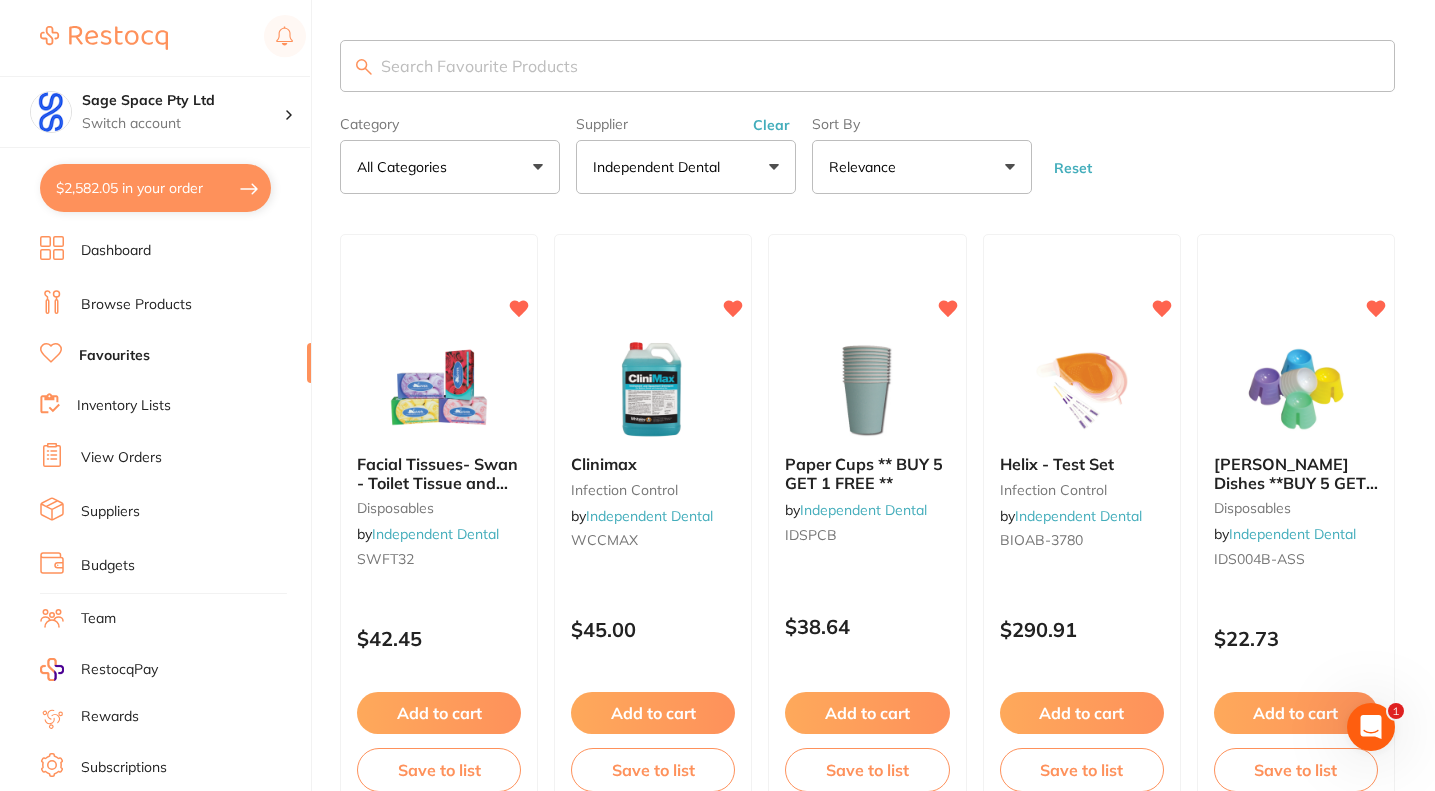 click on "$2,582.05   in your order" at bounding box center (155, 188) 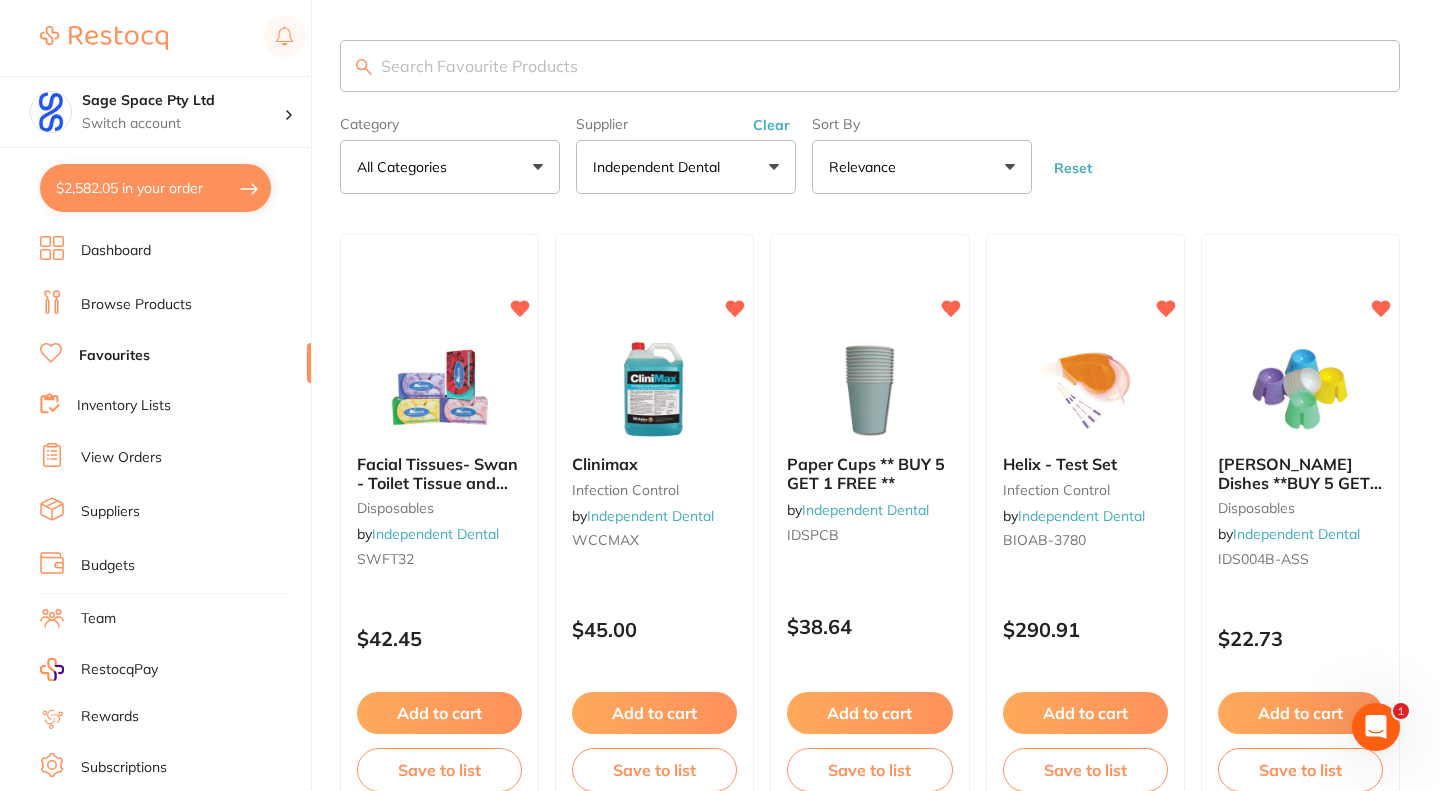 checkbox on "true" 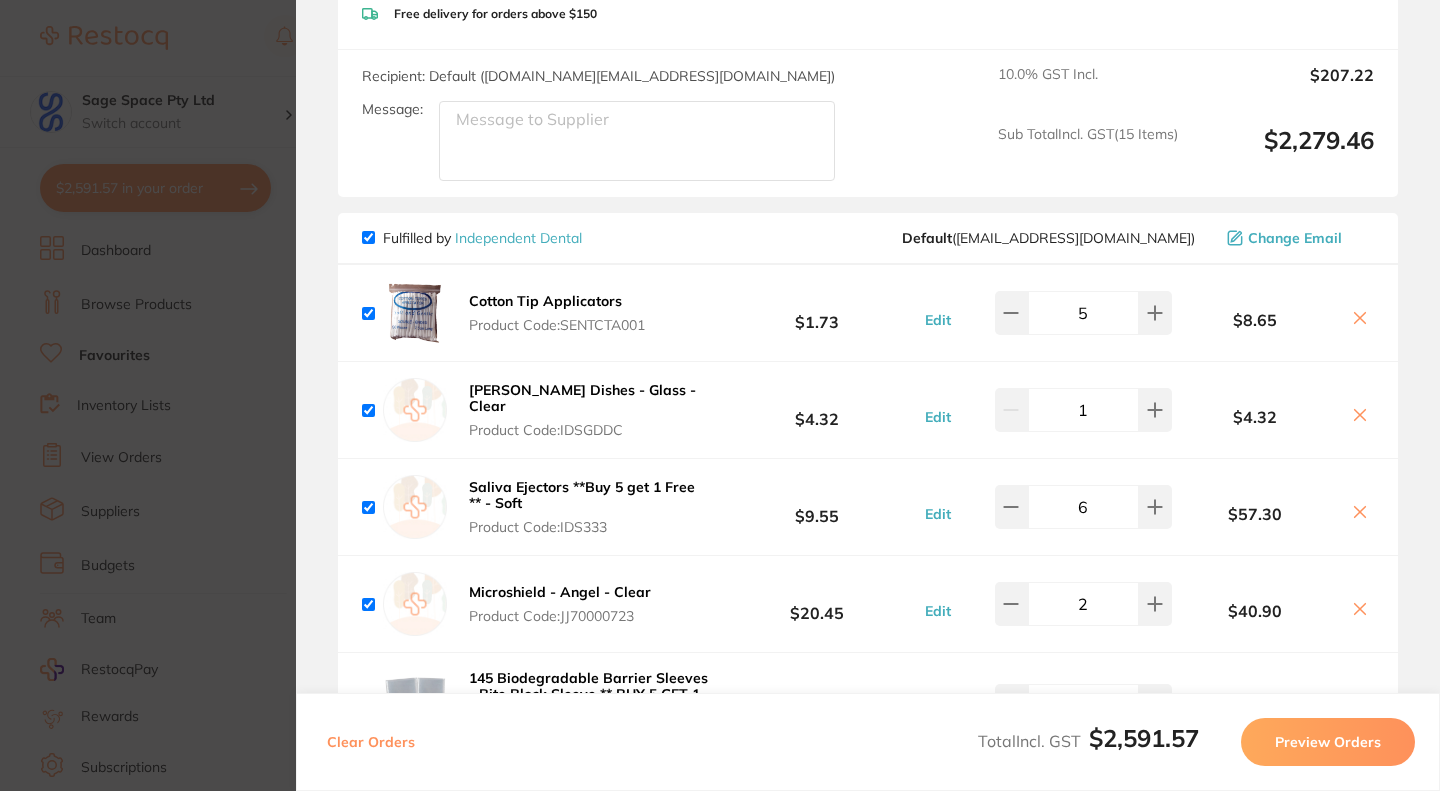 scroll, scrollTop: 1800, scrollLeft: 0, axis: vertical 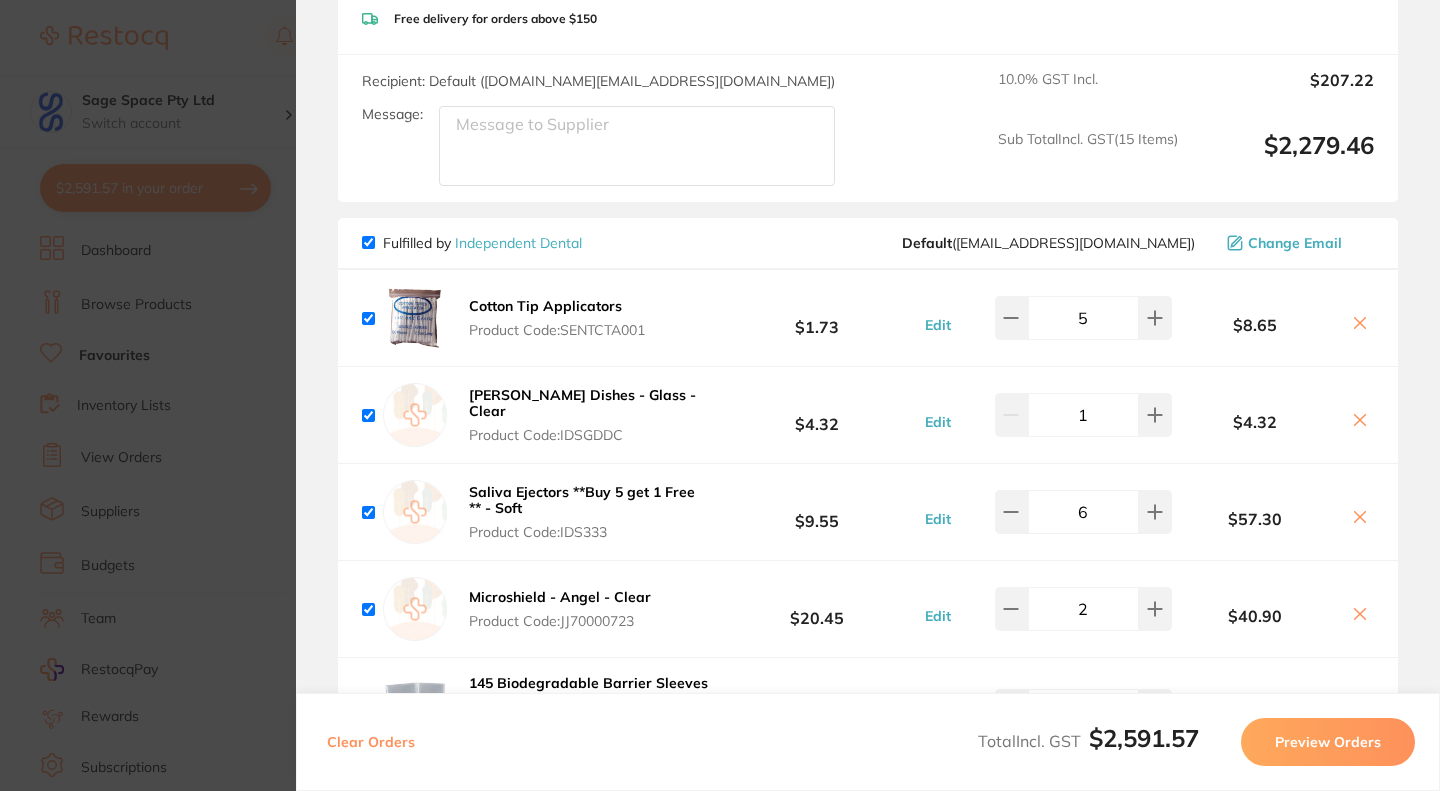 click on "Preview Orders" at bounding box center [1328, 742] 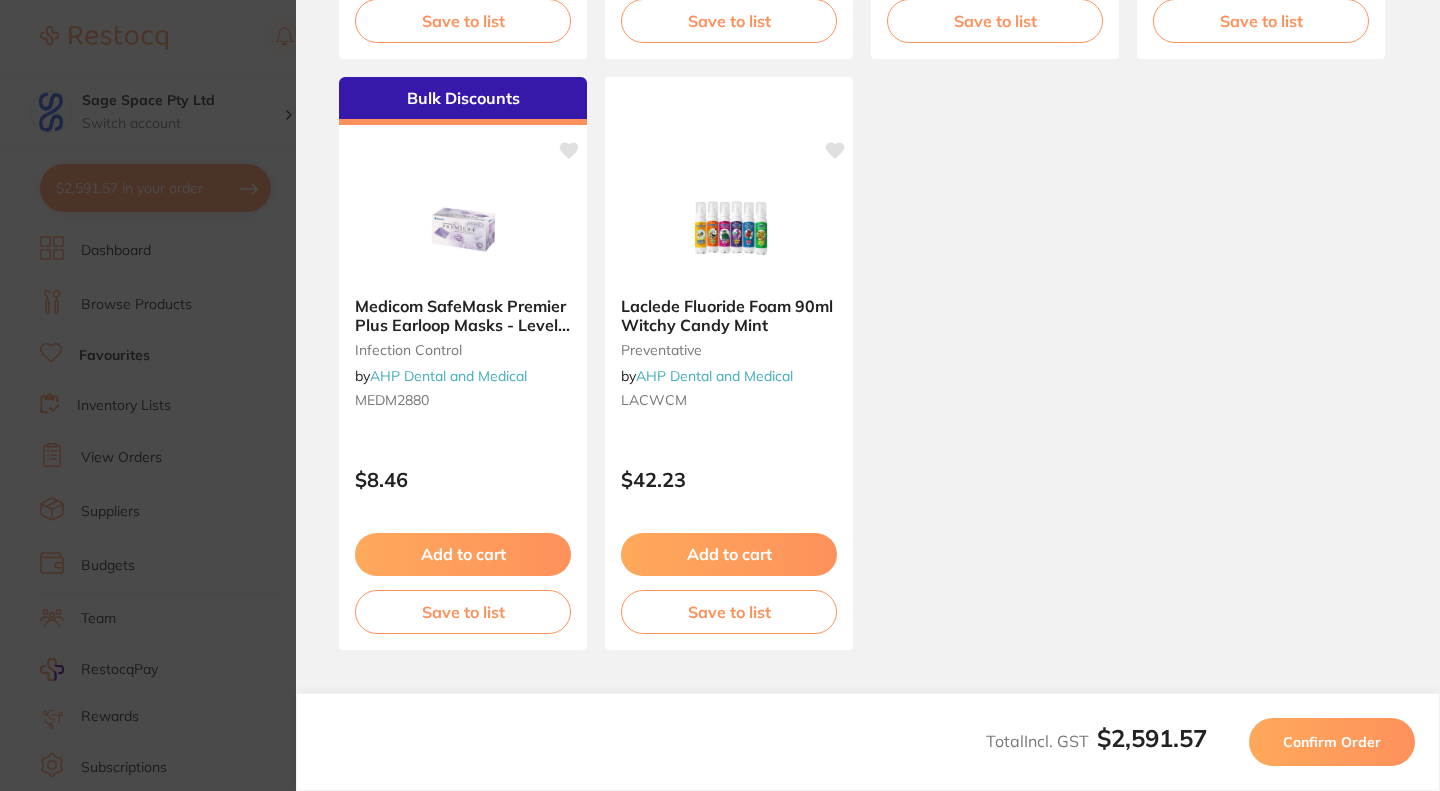 scroll, scrollTop: 1, scrollLeft: 0, axis: vertical 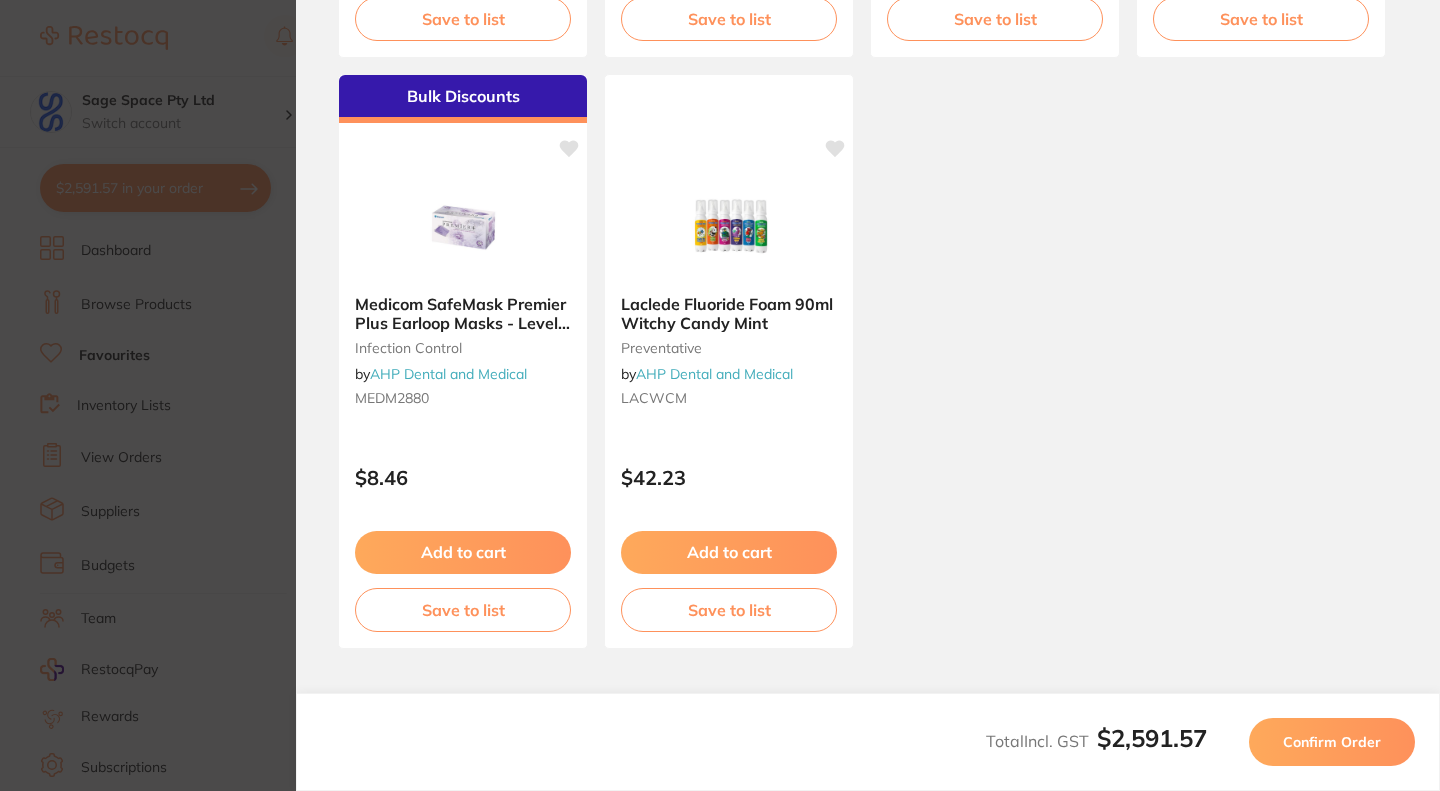 click on "Update RRP Set your pre negotiated price for this item. Item Agreed RRP (excl. GST) --   Update as new default RRP Update RRP Back Your orders are being processed and we will notify you once we have placed the orders. You may close this window Back to Preview Orders [DATE] 12:32 [PERSON_NAME] # 84964 Independent Dental # 84966 Have you Forgotten? Whiteley Speedy Clean Wipes Flat Pack - 80 Wipes   infection control by  AHP Dental and Medical WHSCF80 $9.37 Add to cart Save to list NEUTRAFLUOR 5000 Plus 56g Toothpaste Box 12 with Labels   preventative by  [PERSON_NAME] [PERSON_NAME]-AU00556AKIT $139.57 Add to cart Save to list Puli-Jet Gentle 1L   infection control by  AHP Dental and Medical PJETGENTLE $50.95 Add to cart Save to list BSN  Handy Cotton Tip Applicators   disposables by  AHP Dental and Medical BSNTIP $1.99 Add to cart Save to list Bulk Discounts Medicom SafeMask Premier Plus Earloop Masks - Level 2 Pink   infection control by  AHP Dental and Medical MEDM2879 $8.46 Add to cart Save to list" at bounding box center (720, 395) 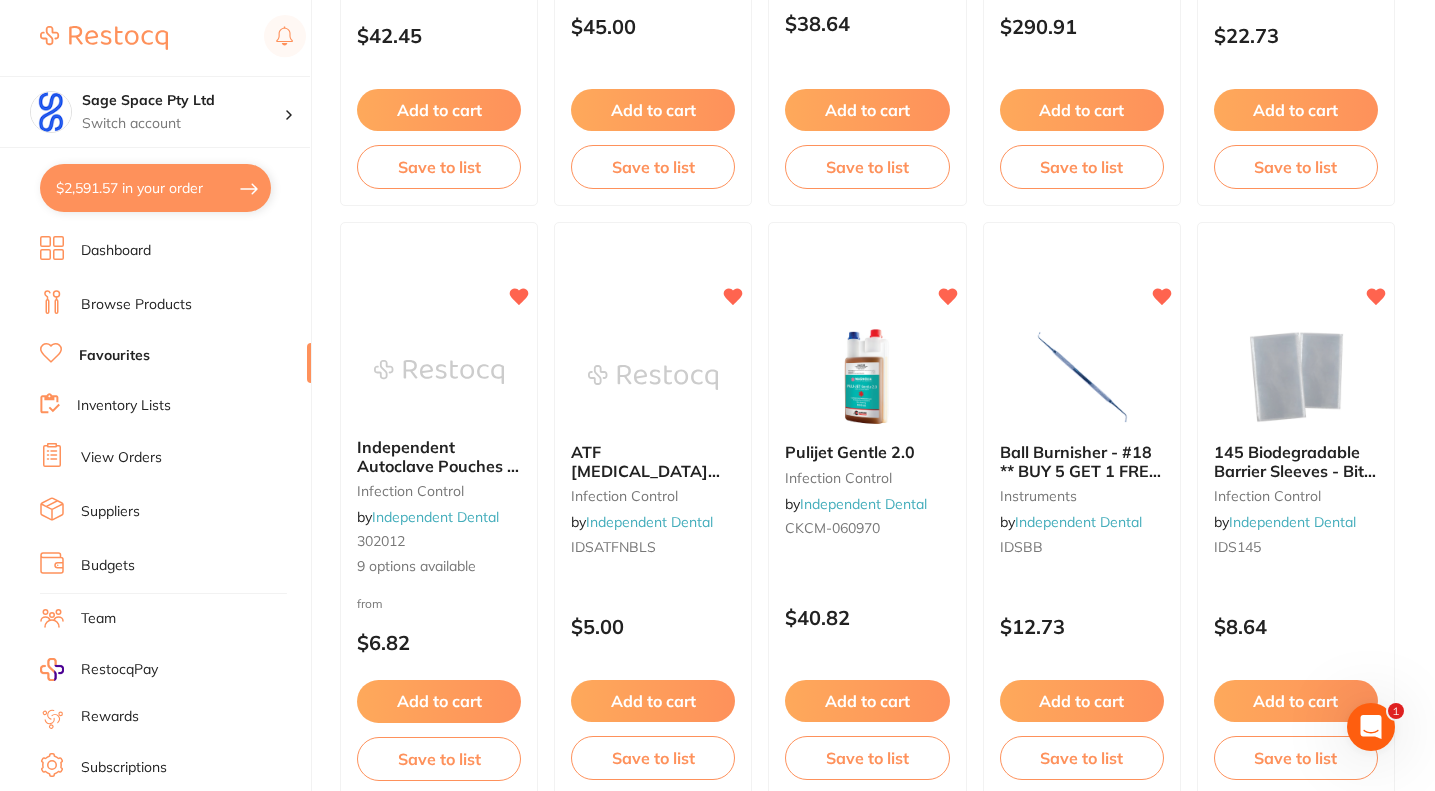 click on "$2,591.57   in your order" at bounding box center [155, 188] 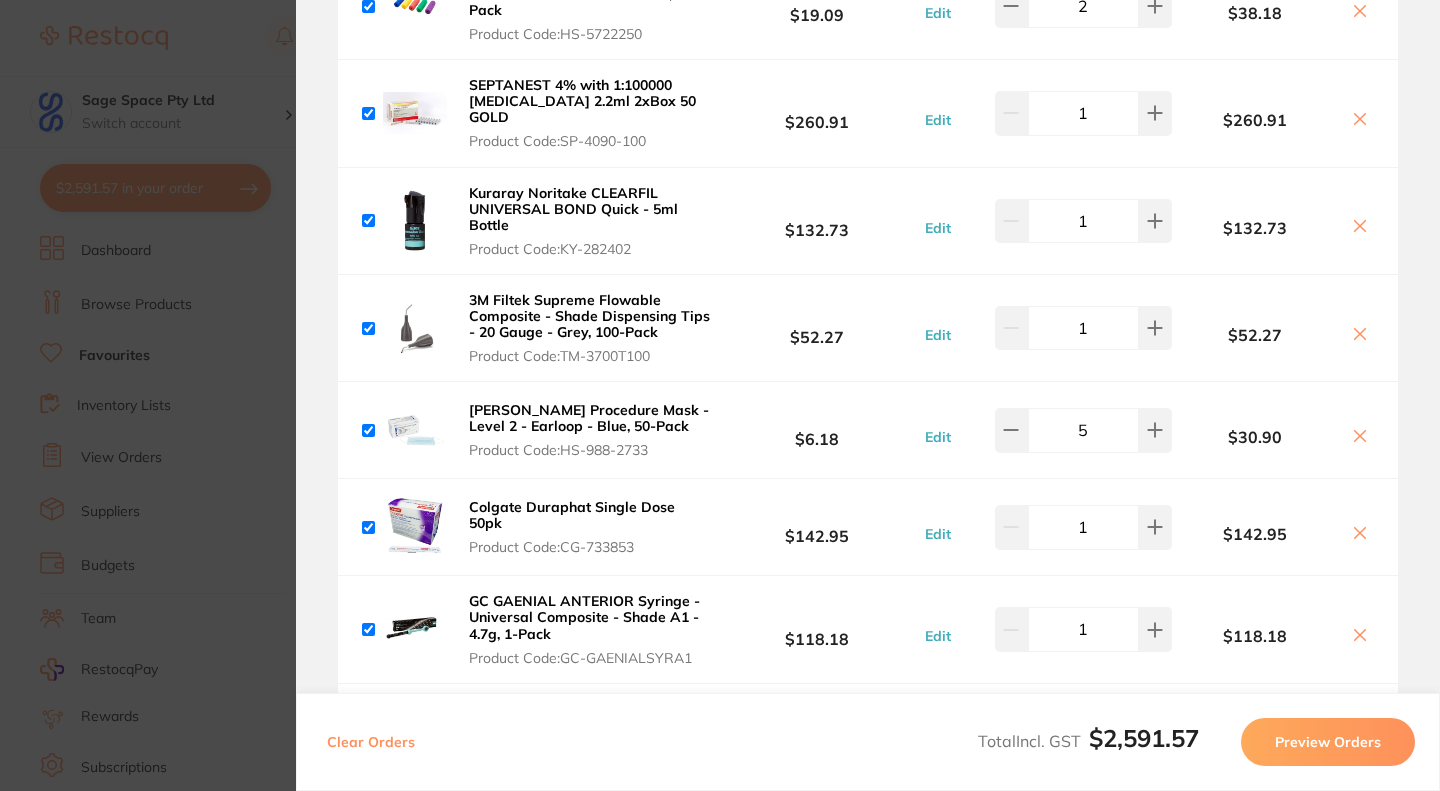 scroll, scrollTop: 1500, scrollLeft: 0, axis: vertical 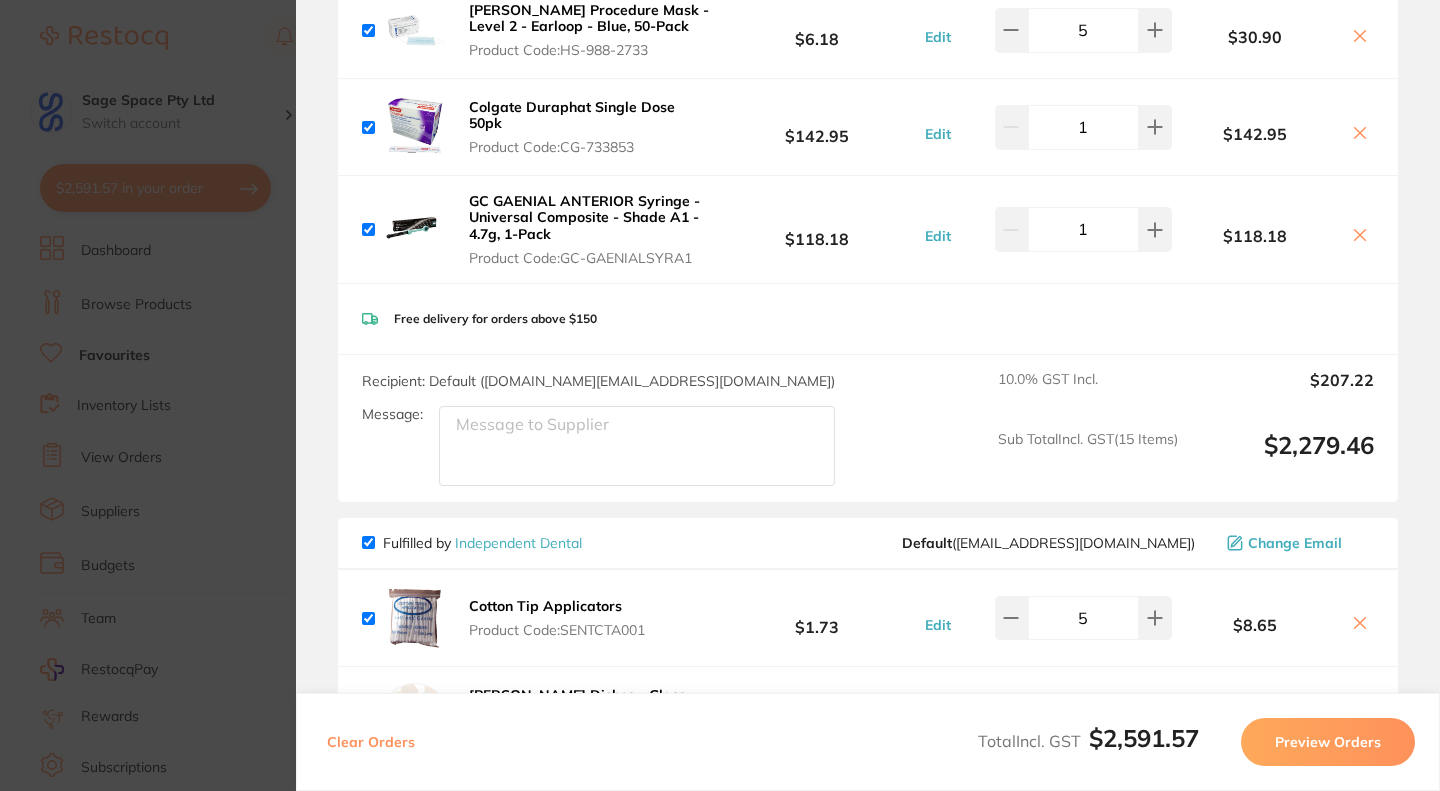 click on "Preview Orders" at bounding box center (1328, 742) 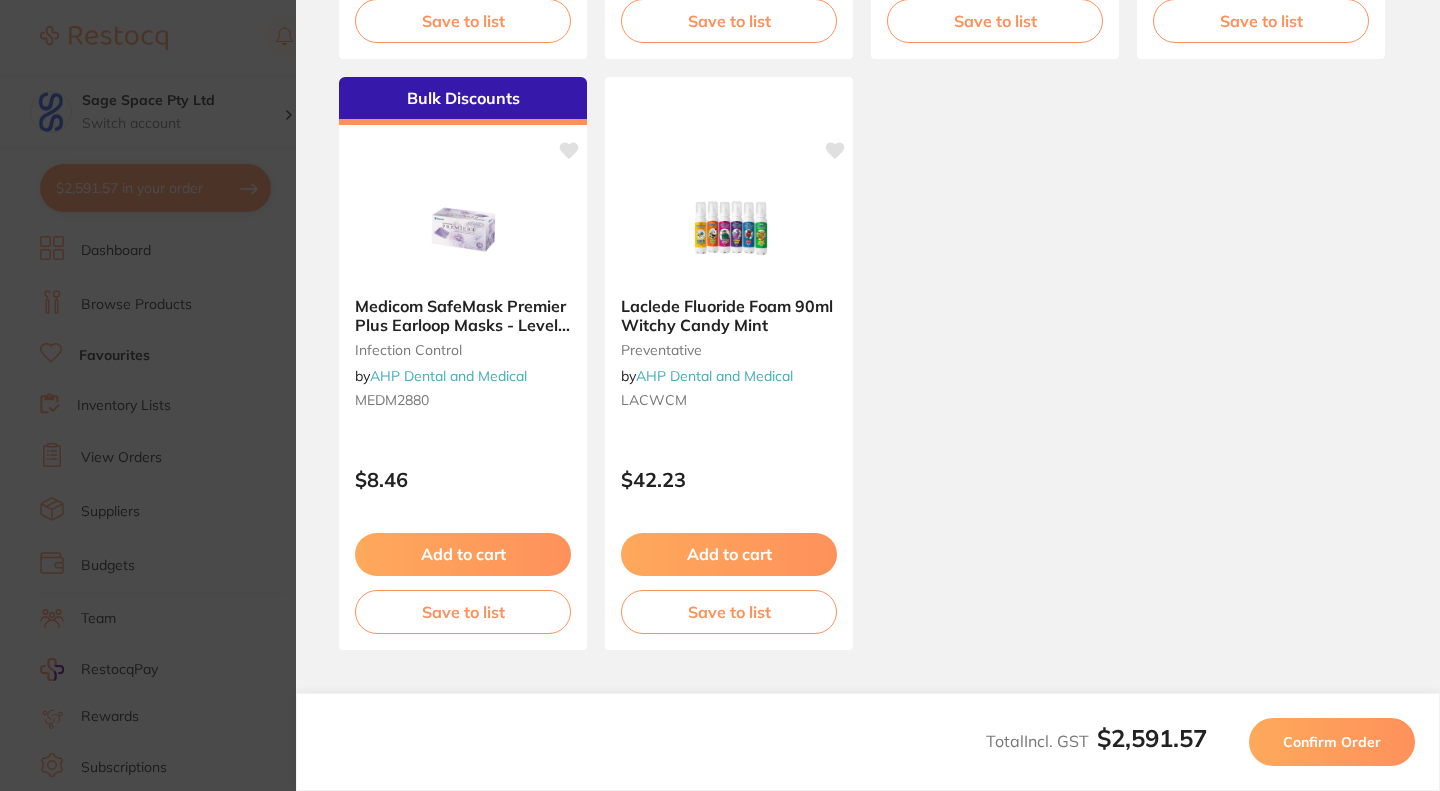 scroll, scrollTop: 452, scrollLeft: 0, axis: vertical 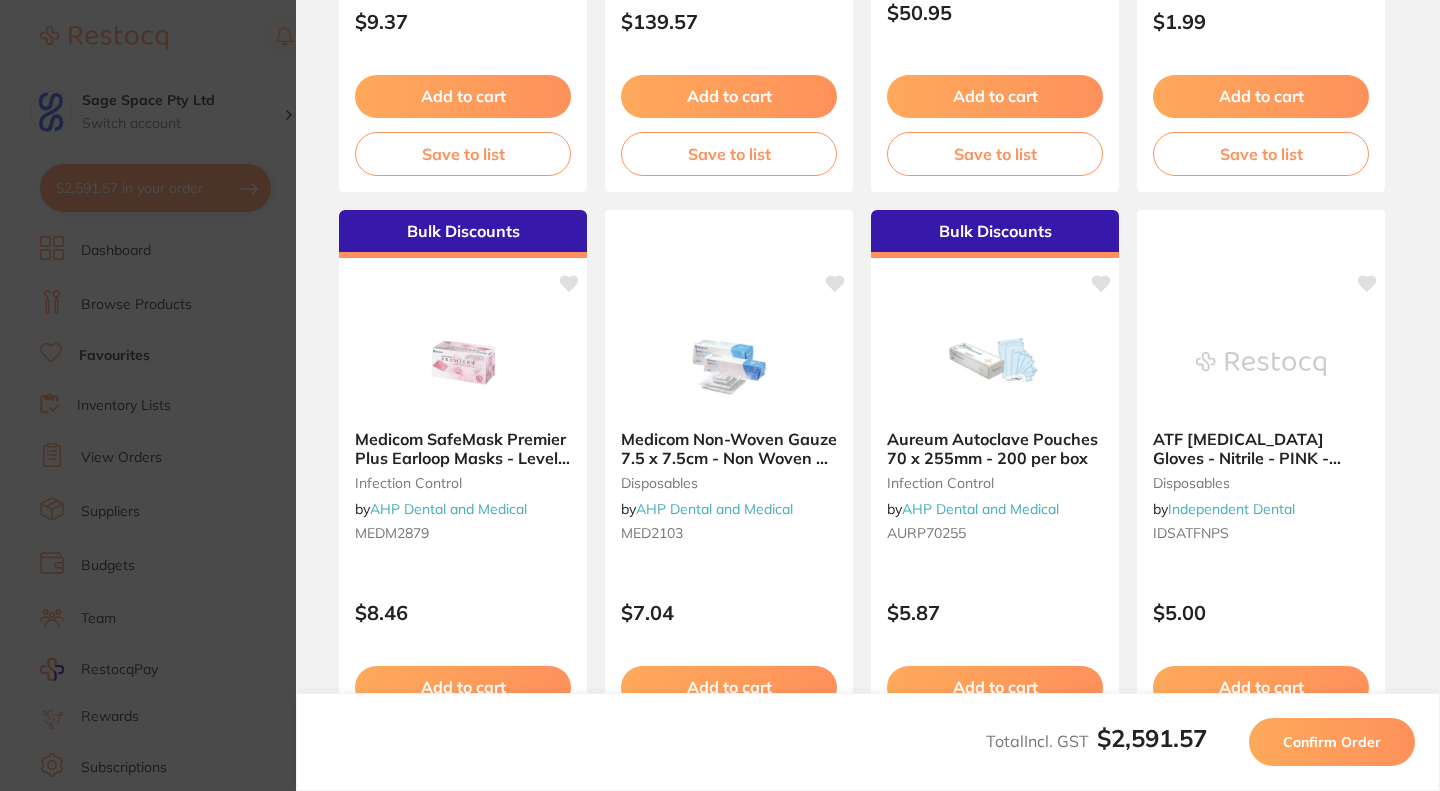 click on "Confirm Order" at bounding box center [1332, 742] 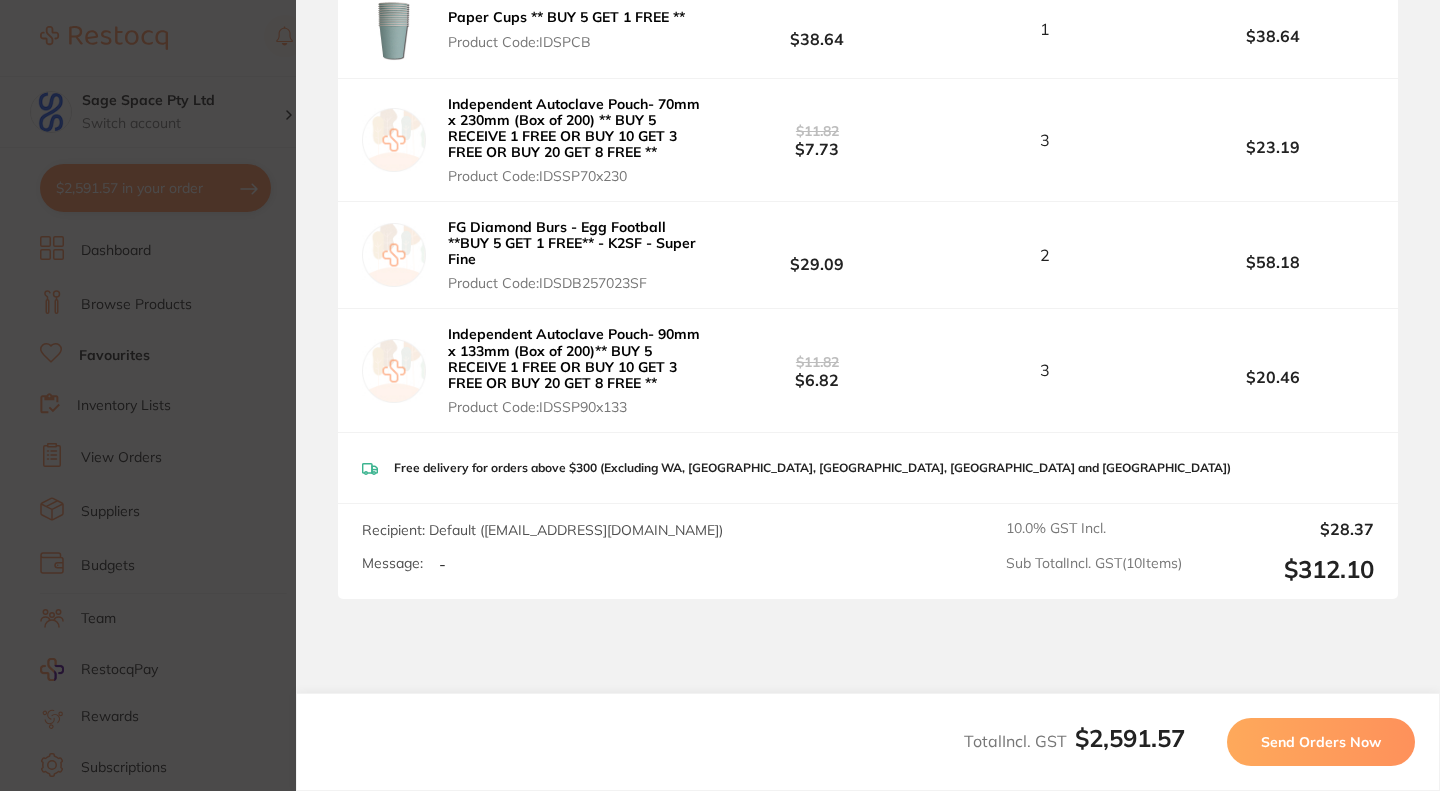 scroll, scrollTop: 2800, scrollLeft: 0, axis: vertical 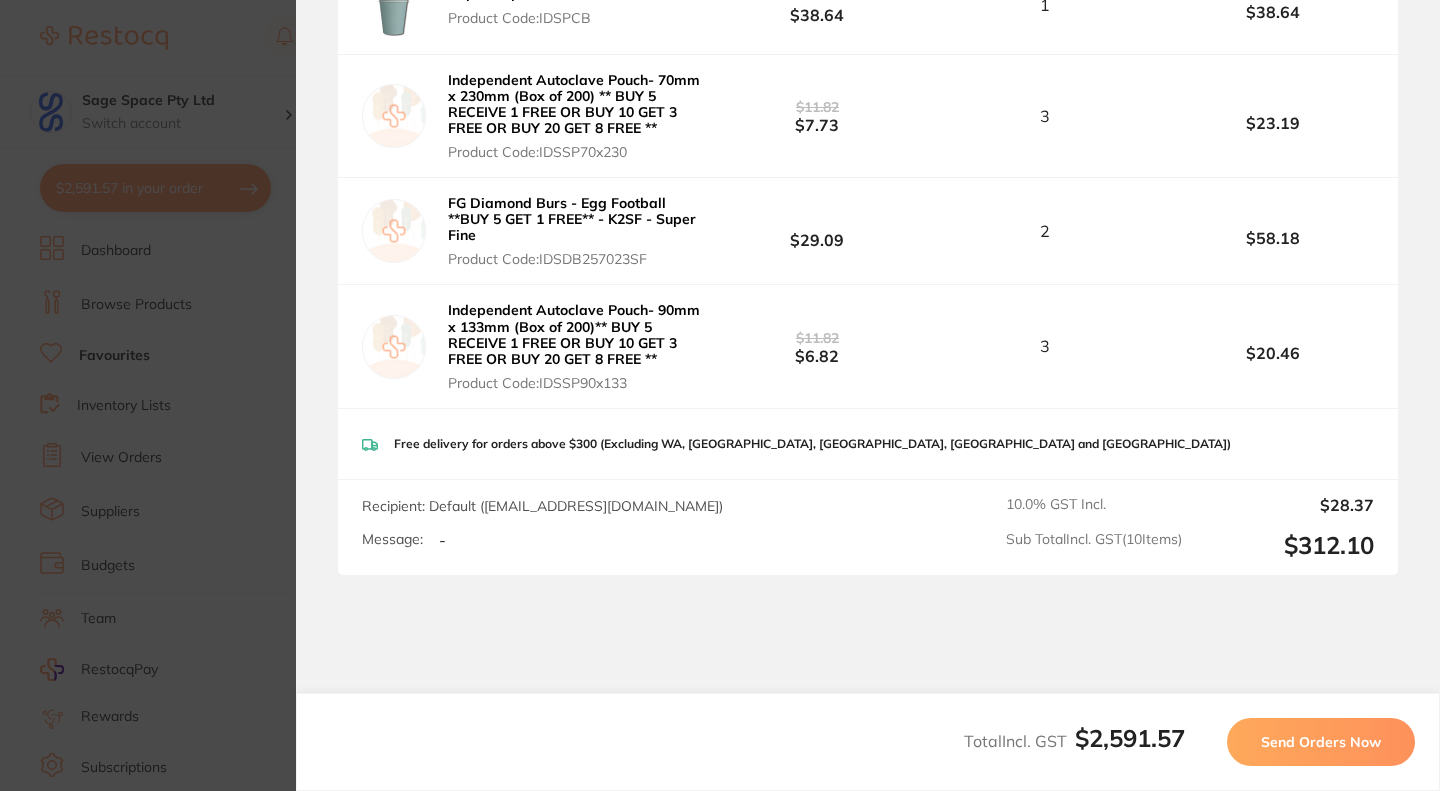 click on "Send Orders Now" at bounding box center (1321, 742) 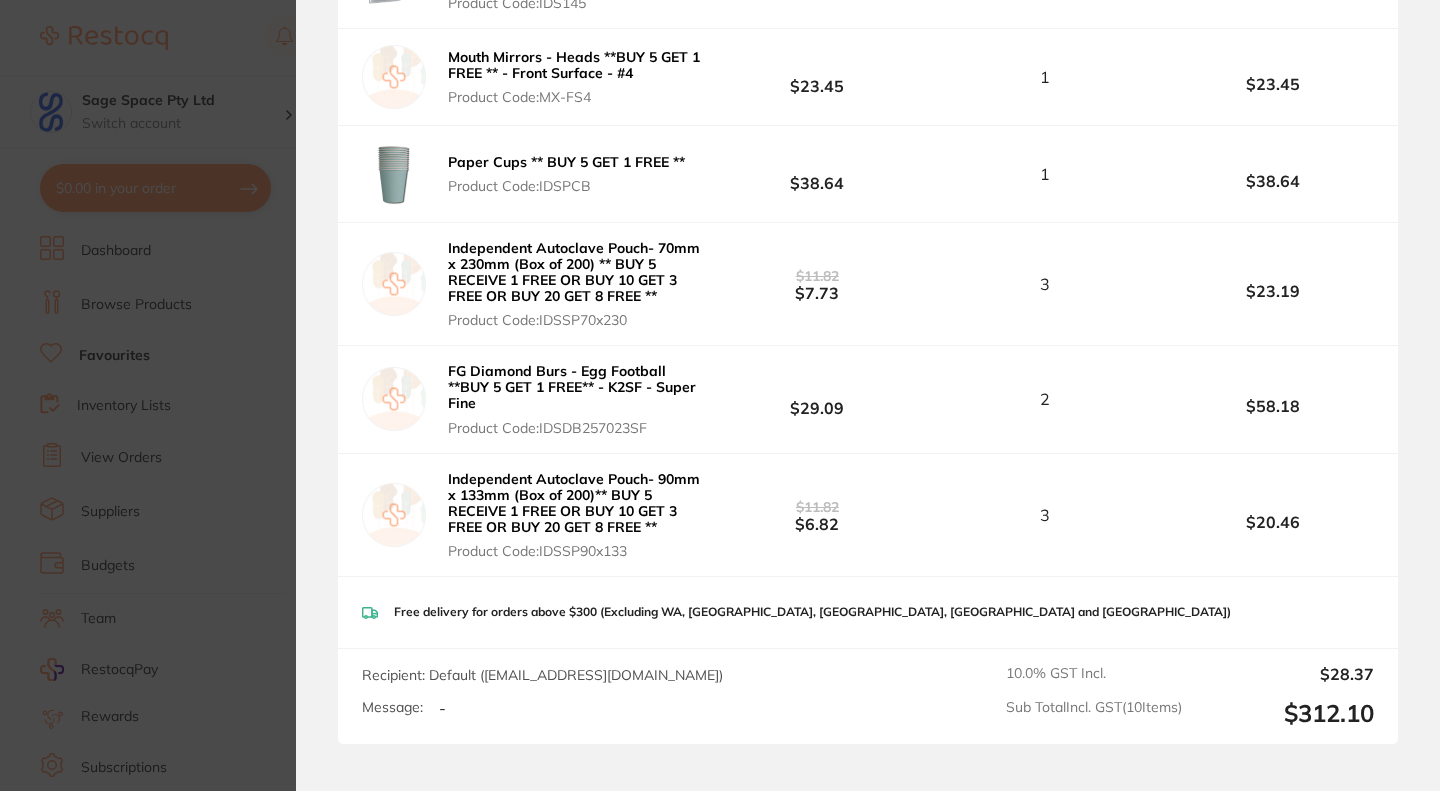 scroll, scrollTop: 2988, scrollLeft: 0, axis: vertical 